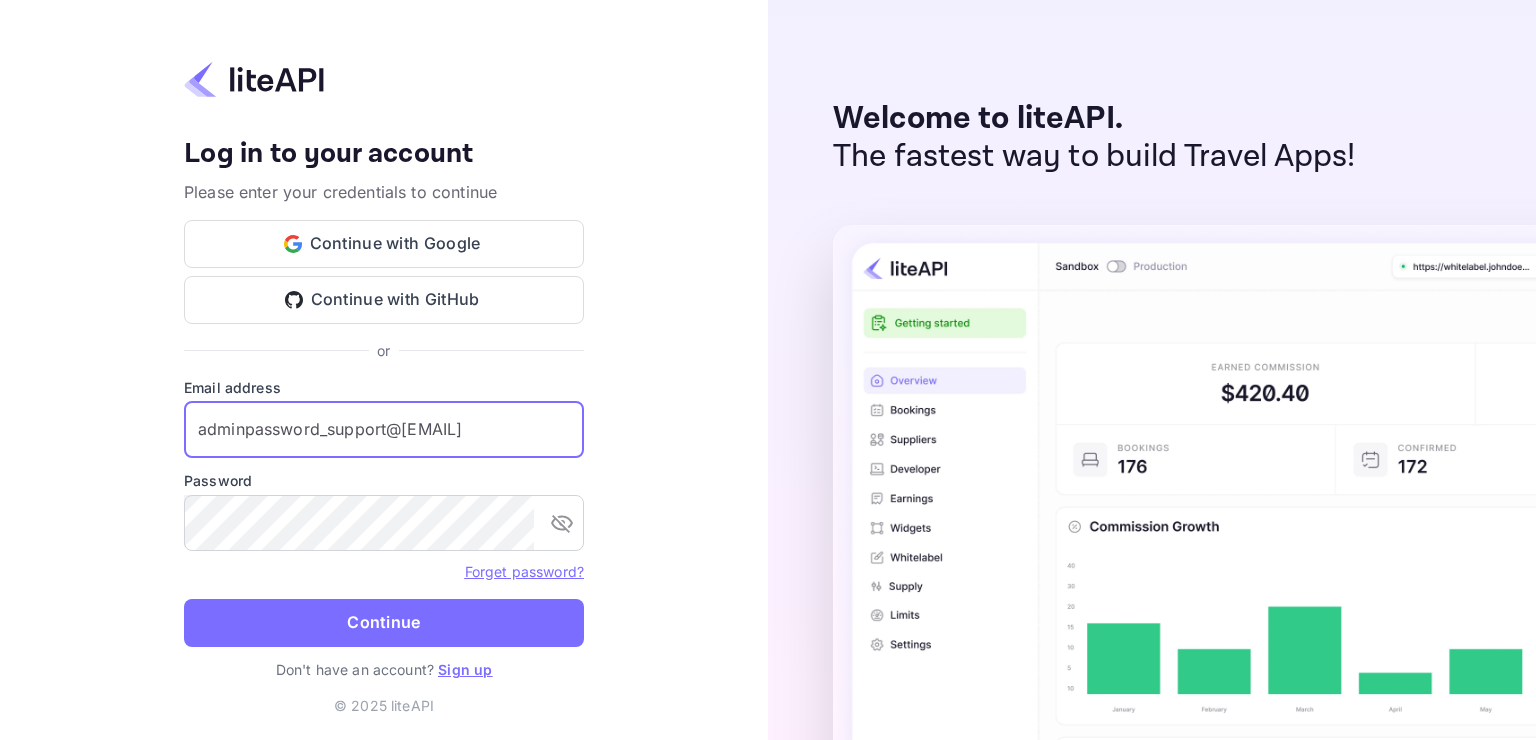 scroll, scrollTop: 0, scrollLeft: 0, axis: both 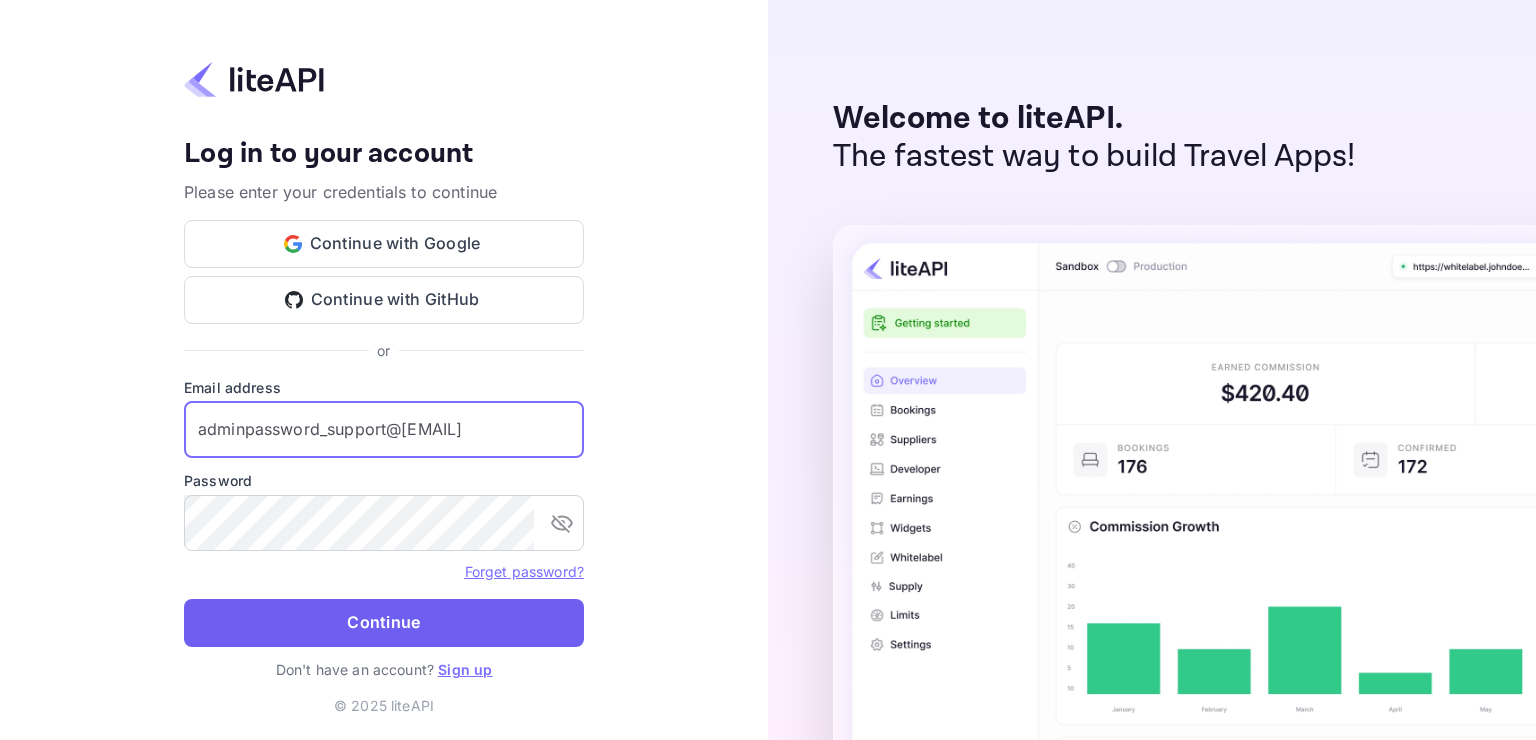 click on "Continue" at bounding box center [384, 623] 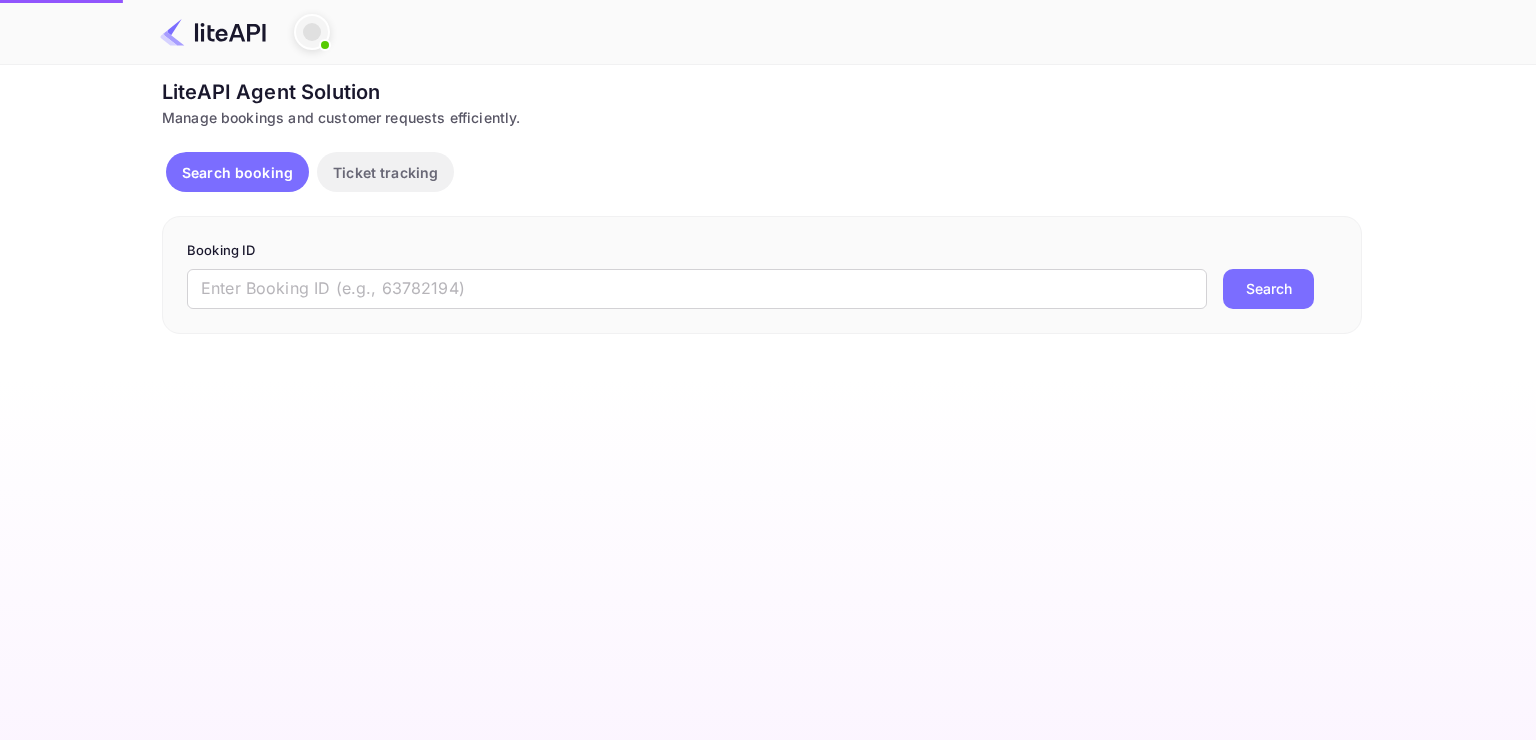 scroll, scrollTop: 0, scrollLeft: 0, axis: both 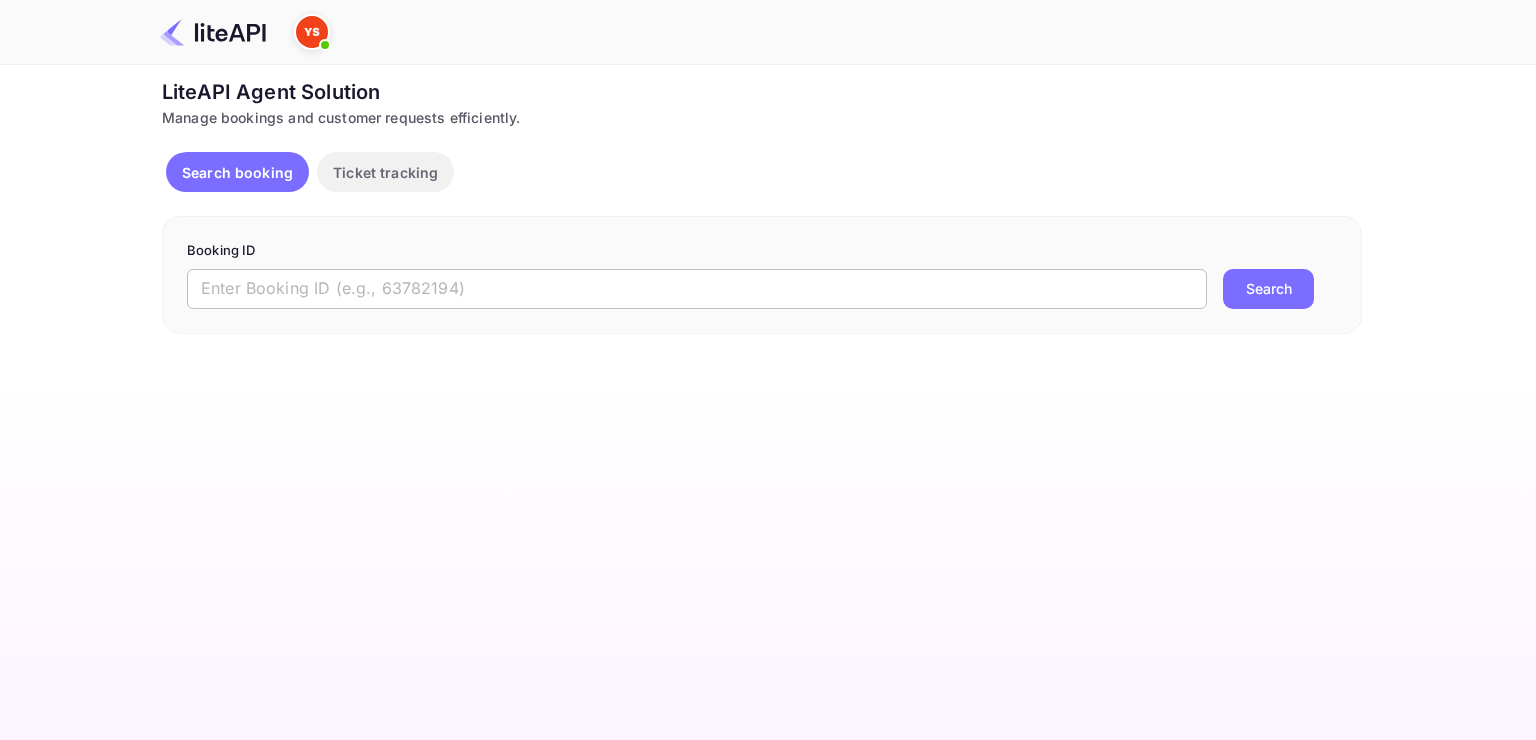 click at bounding box center (697, 289) 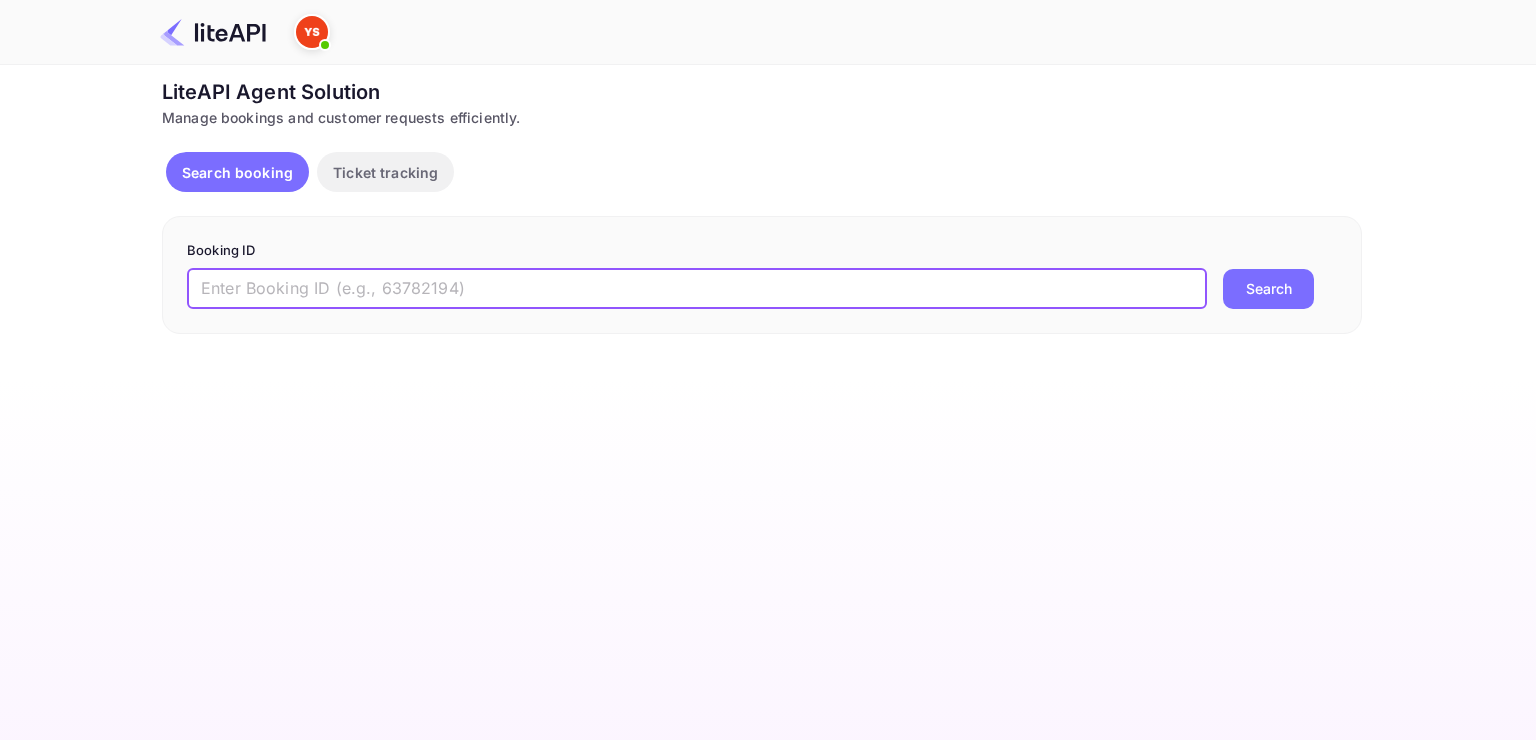 paste on "8730000" 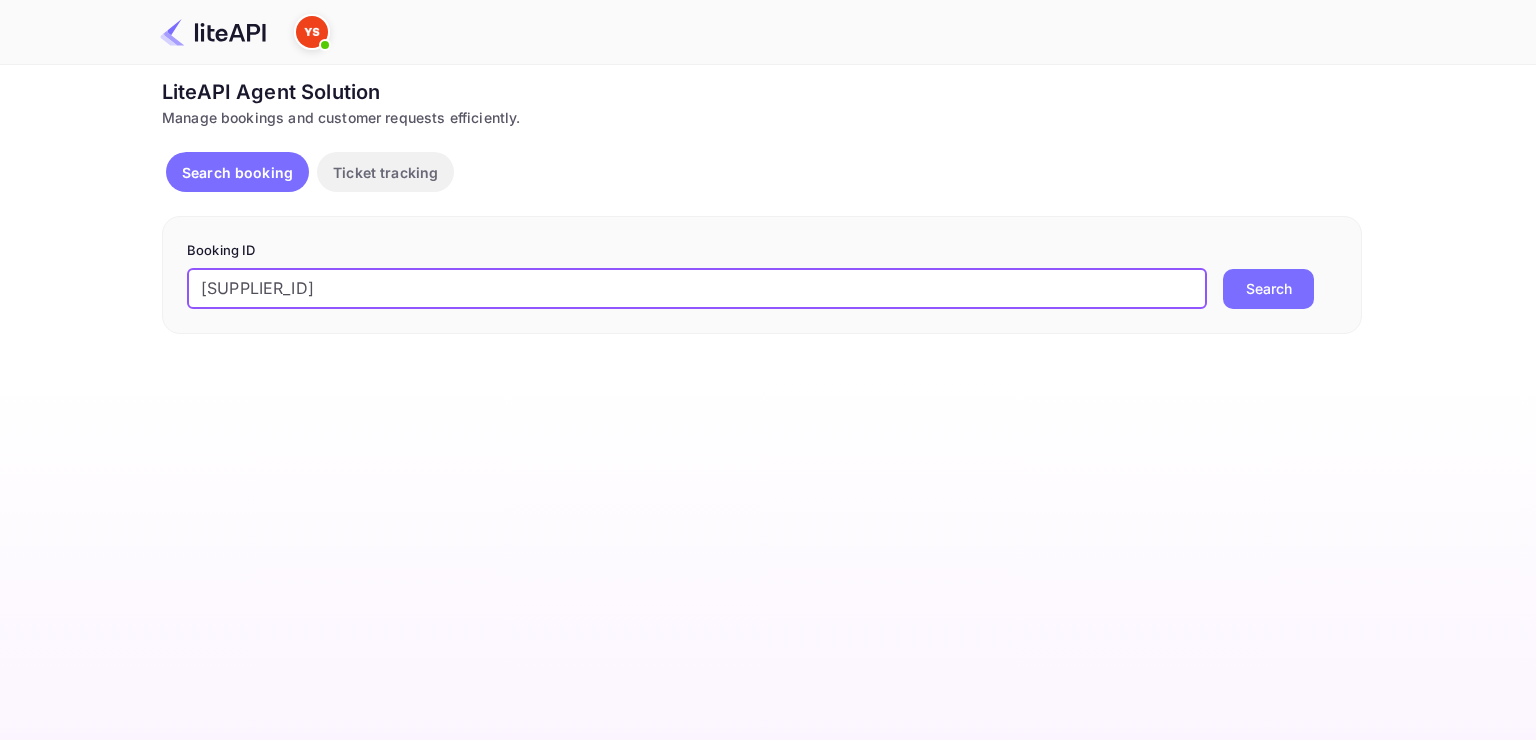 type on "8730000" 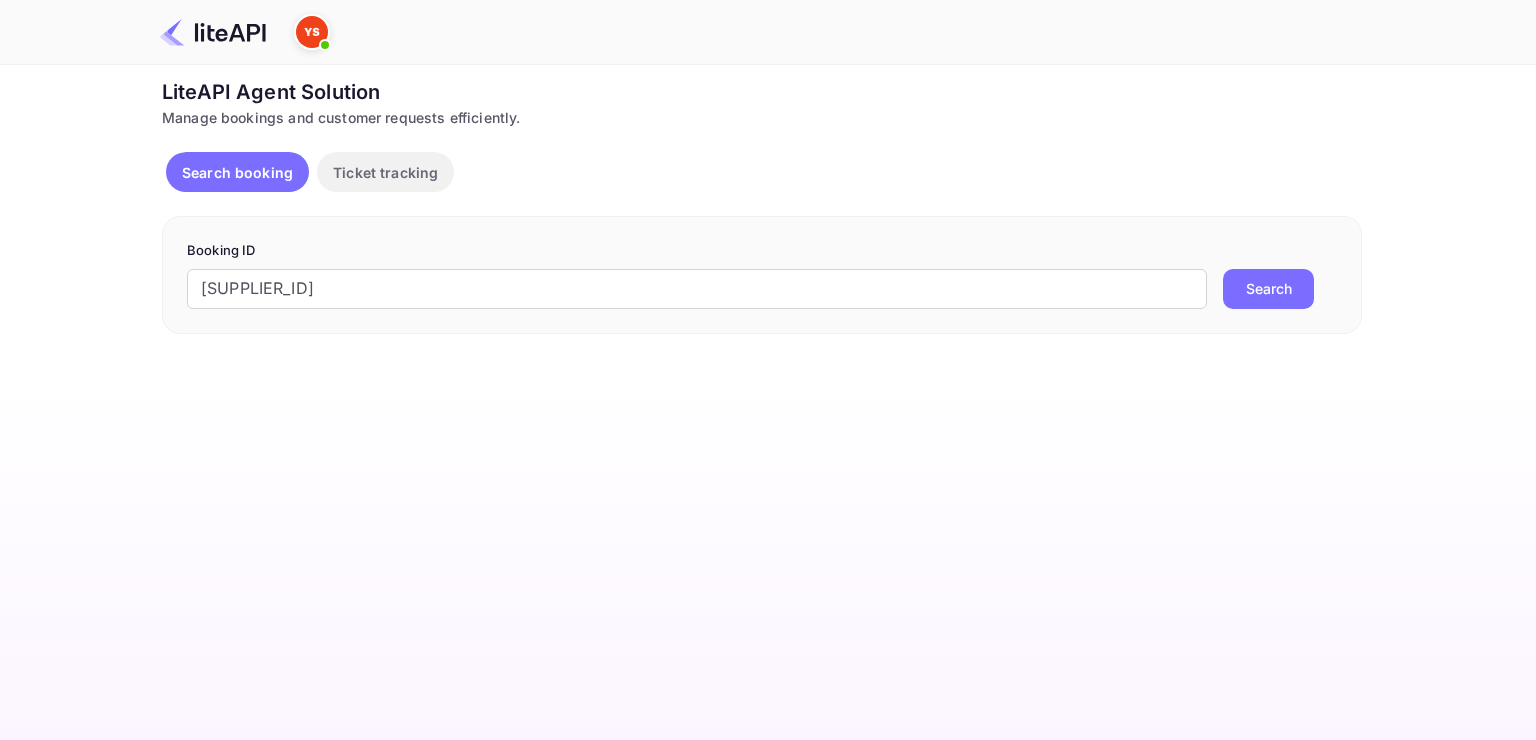 click on "Search" at bounding box center (1268, 289) 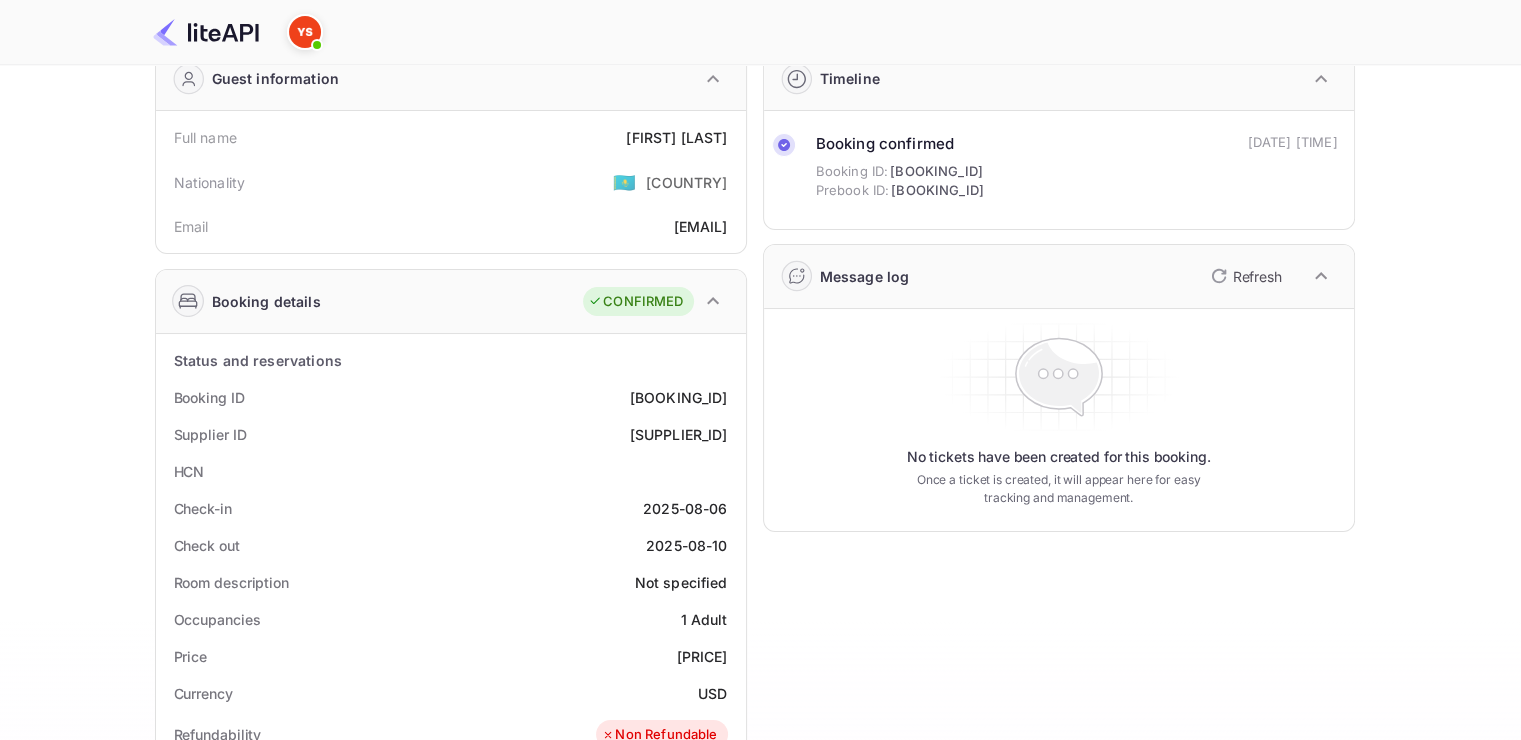 scroll, scrollTop: 200, scrollLeft: 0, axis: vertical 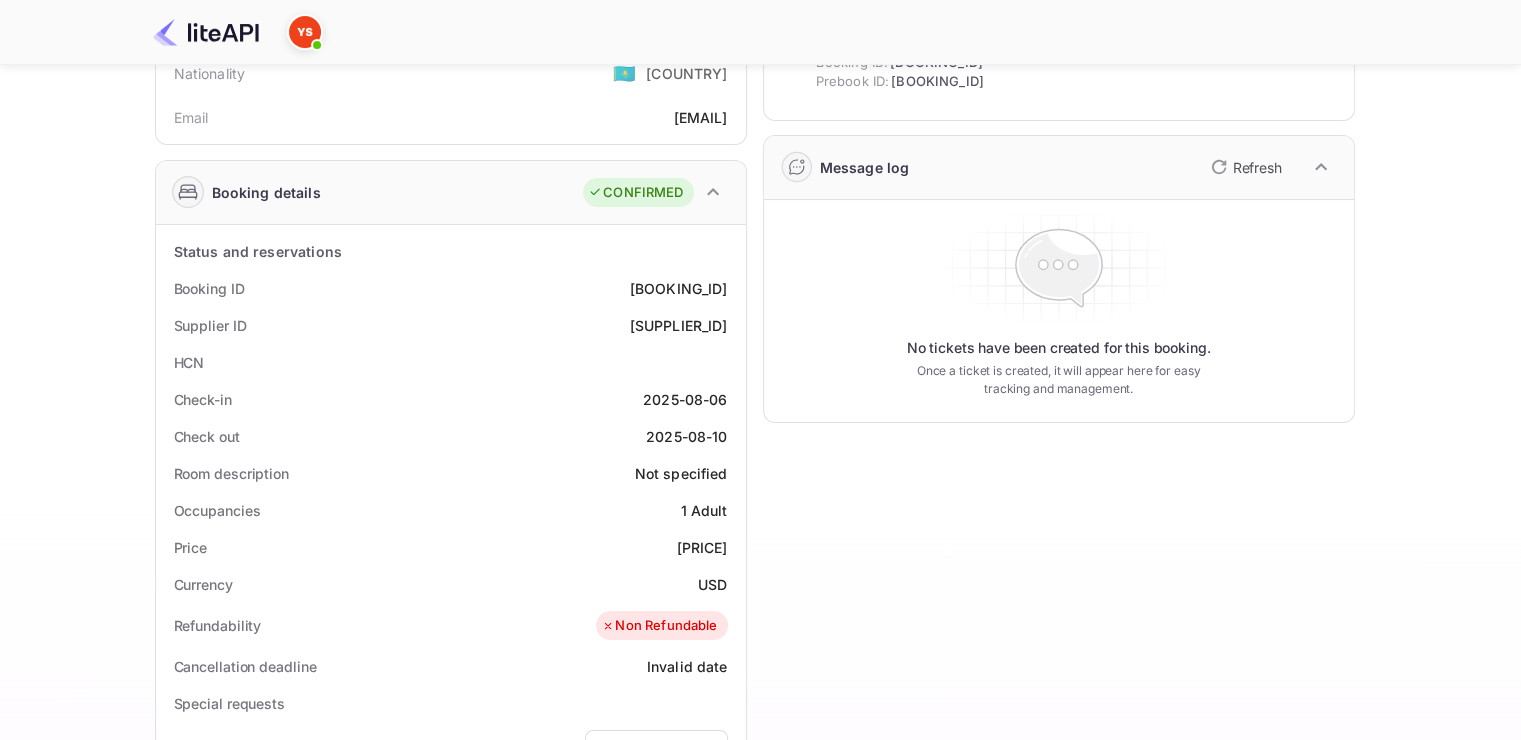 click on "Status and reservations" at bounding box center (451, 251) 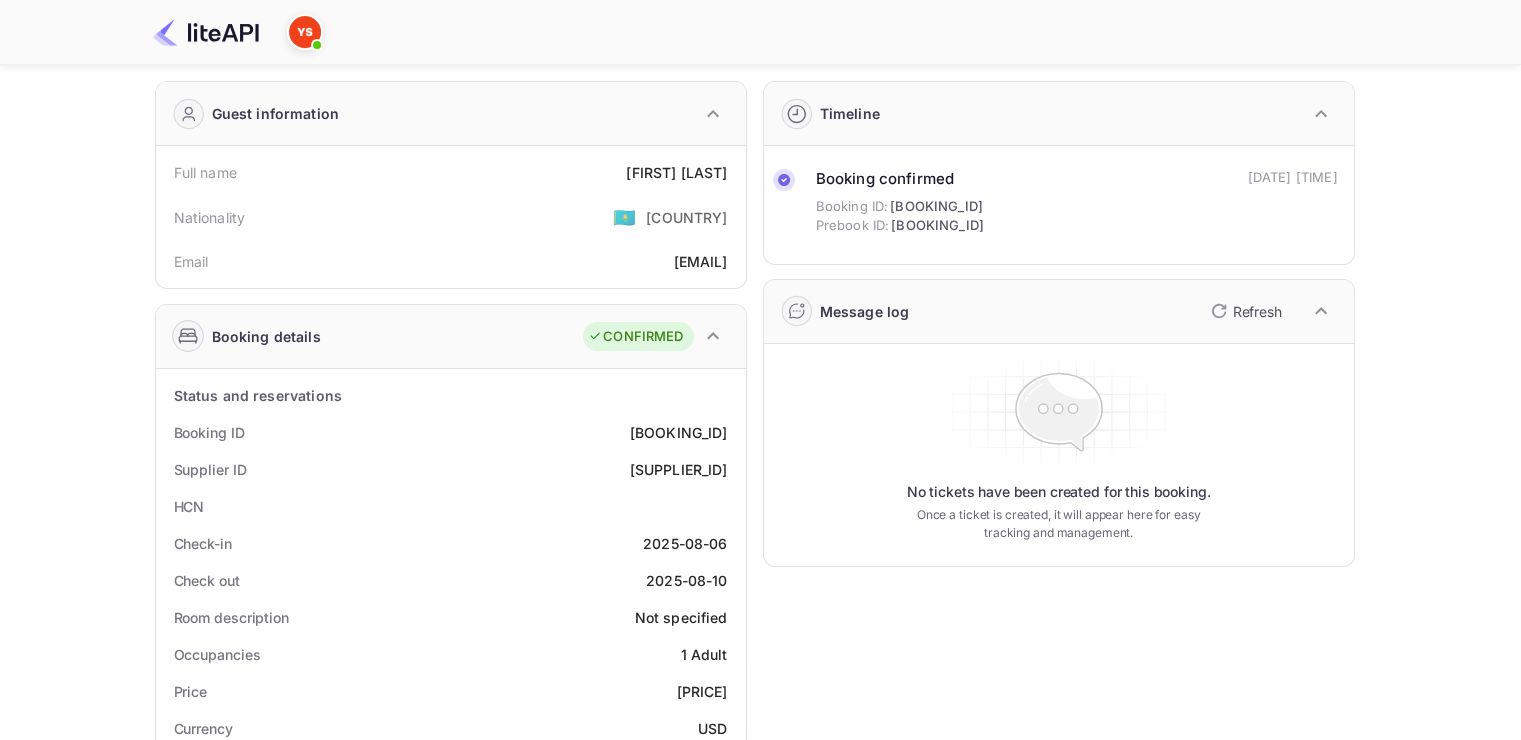 scroll, scrollTop: 0, scrollLeft: 0, axis: both 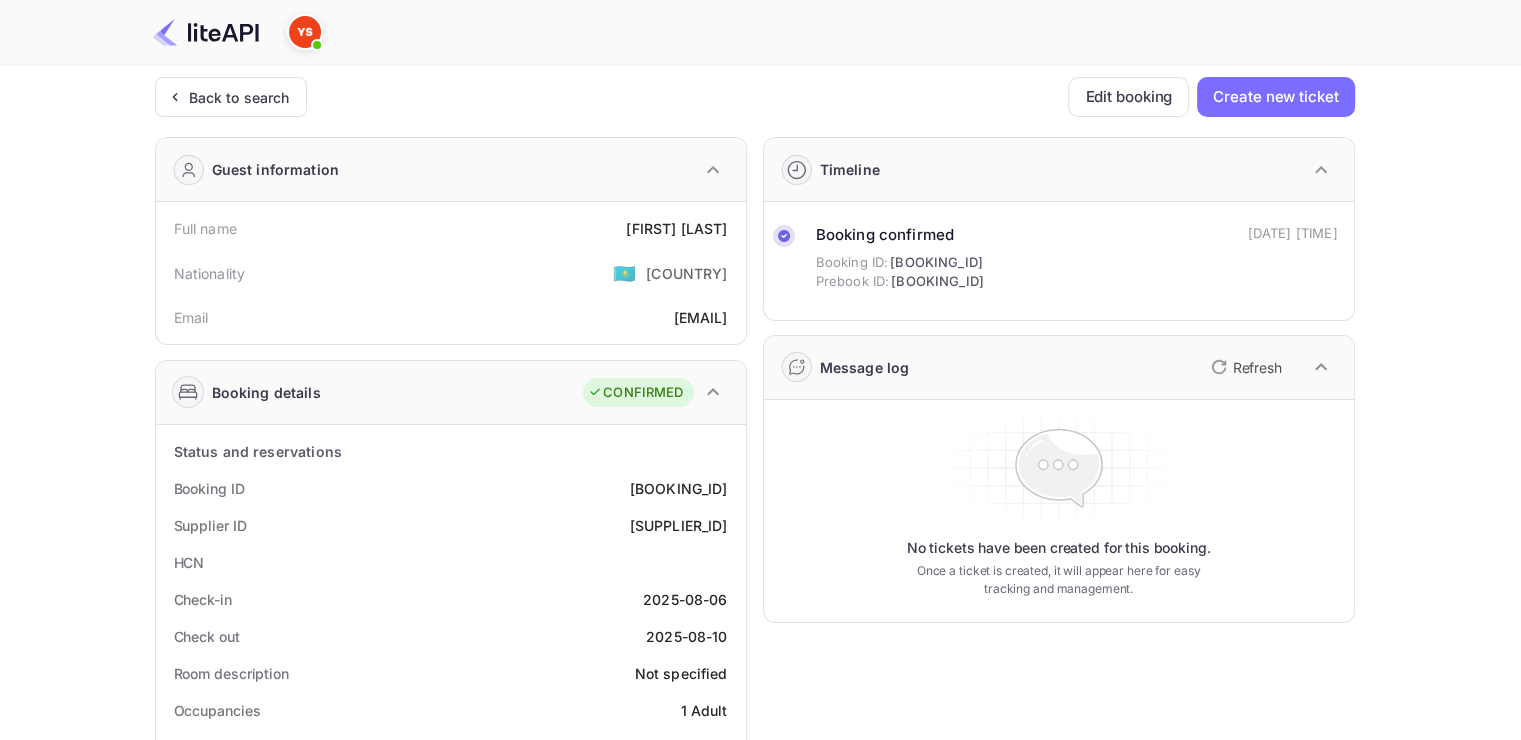 drag, startPoint x: 616, startPoint y: 218, endPoint x: 731, endPoint y: 212, distance: 115.15642 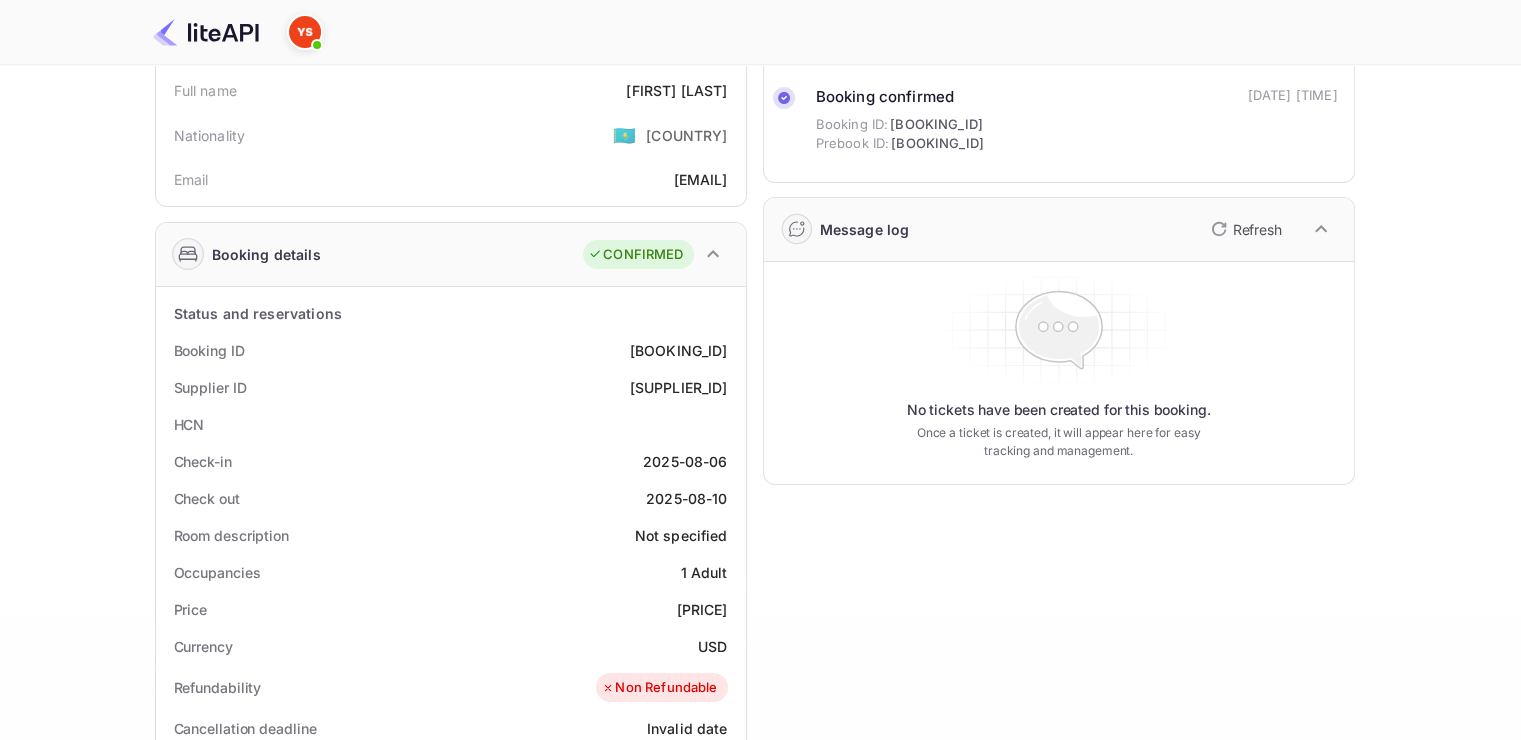 scroll, scrollTop: 400, scrollLeft: 0, axis: vertical 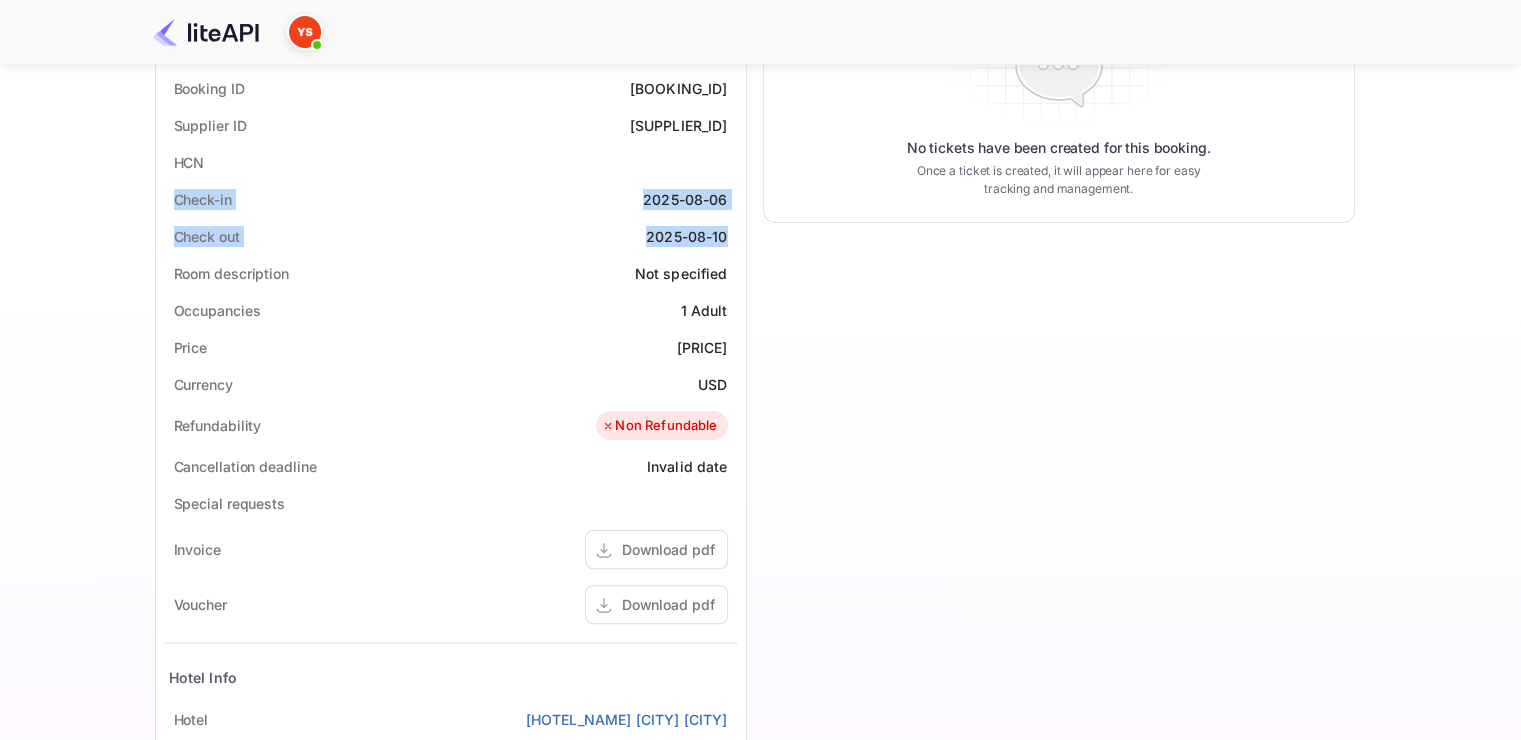 drag, startPoint x: 168, startPoint y: 200, endPoint x: 740, endPoint y: 233, distance: 572.9511 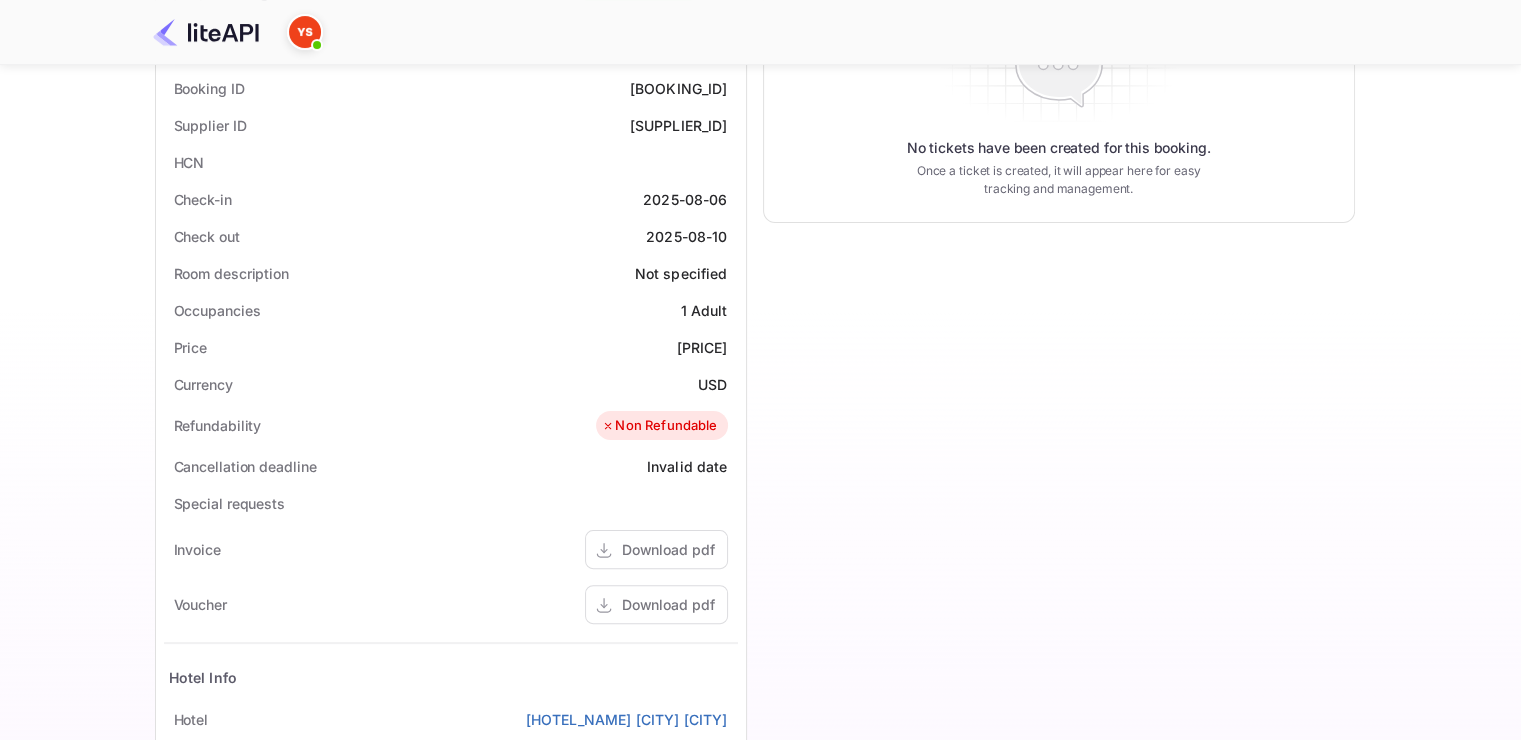 click on "Special requests" at bounding box center [451, 503] 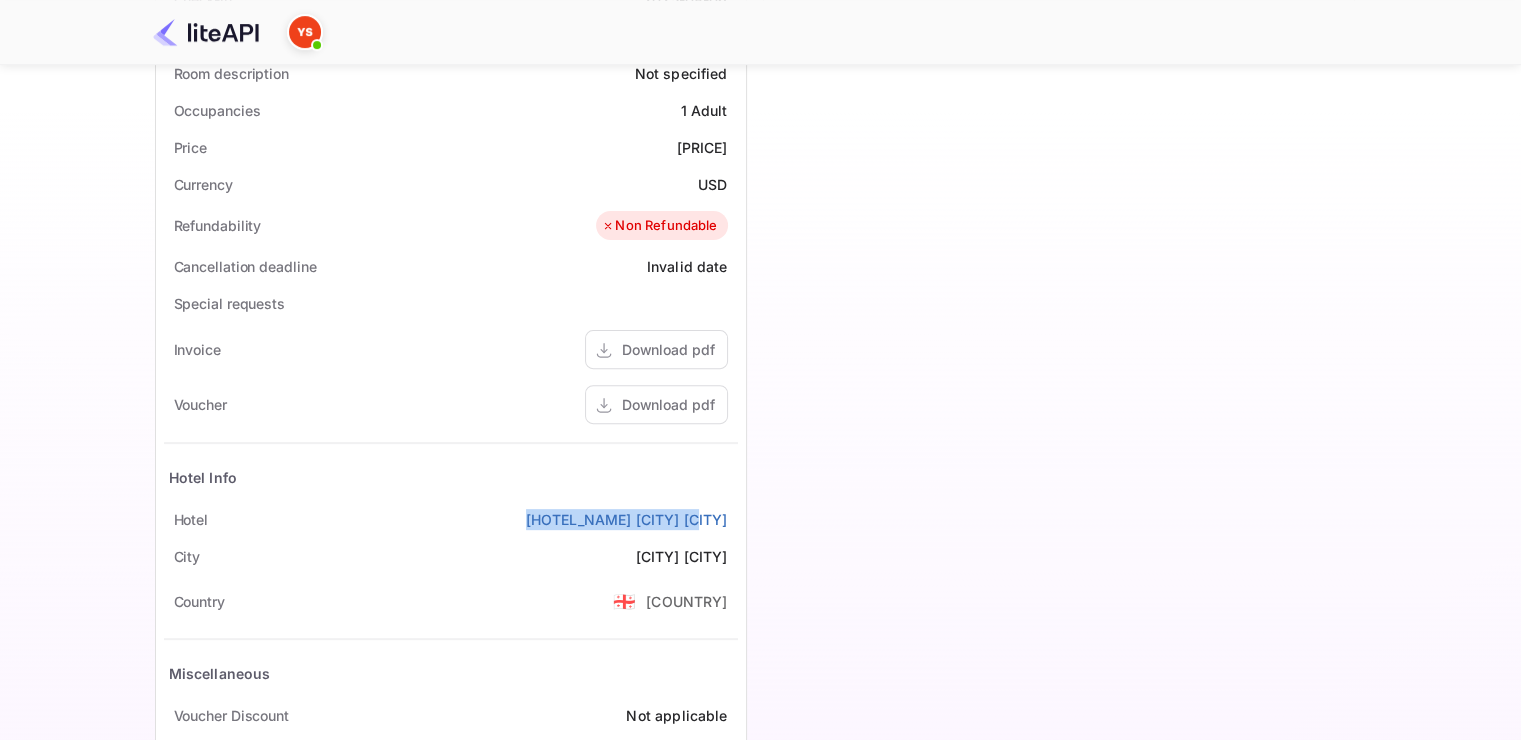 drag, startPoint x: 573, startPoint y: 504, endPoint x: 735, endPoint y: 507, distance: 162.02777 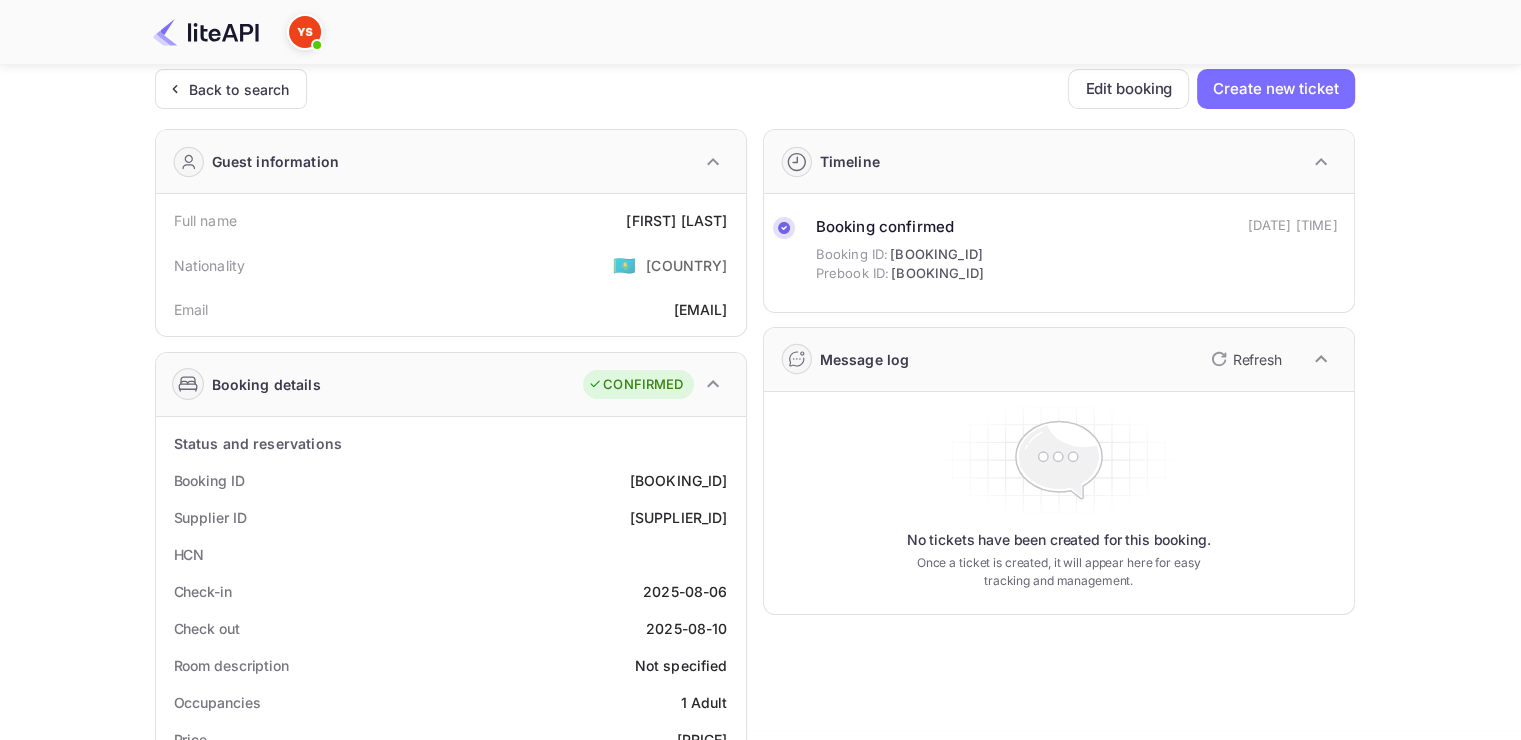scroll, scrollTop: 0, scrollLeft: 0, axis: both 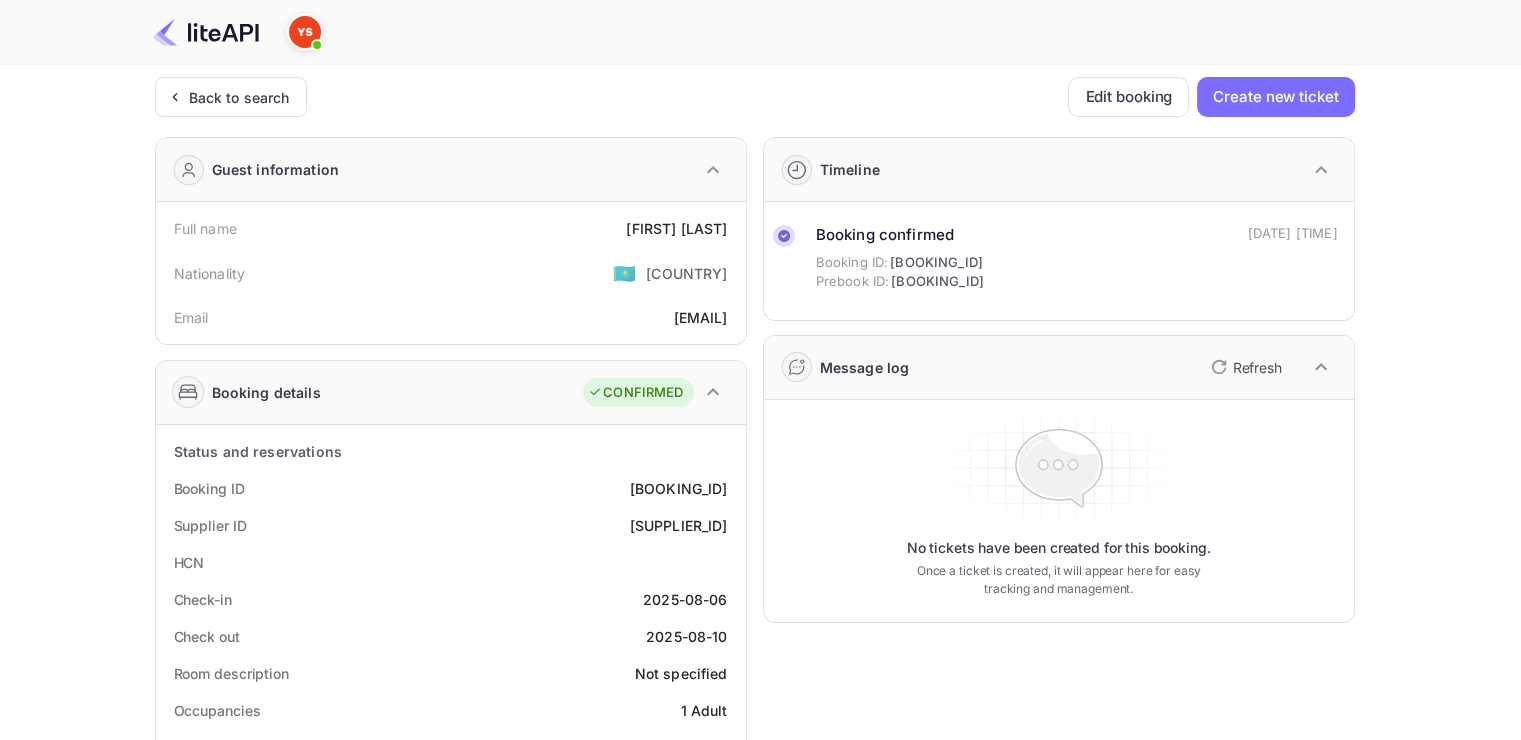 click on "8730000" at bounding box center (679, 525) 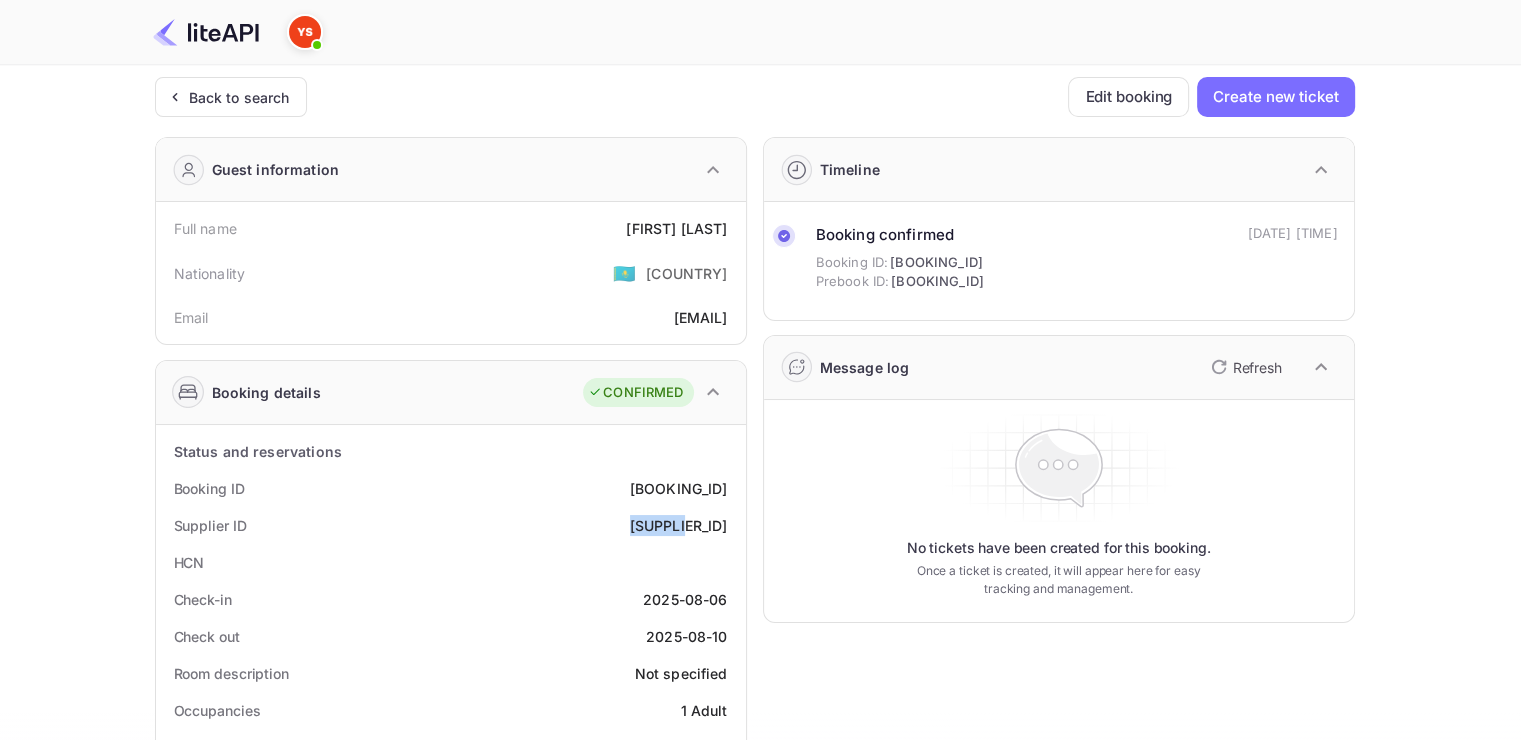 click on "8730000" at bounding box center (679, 525) 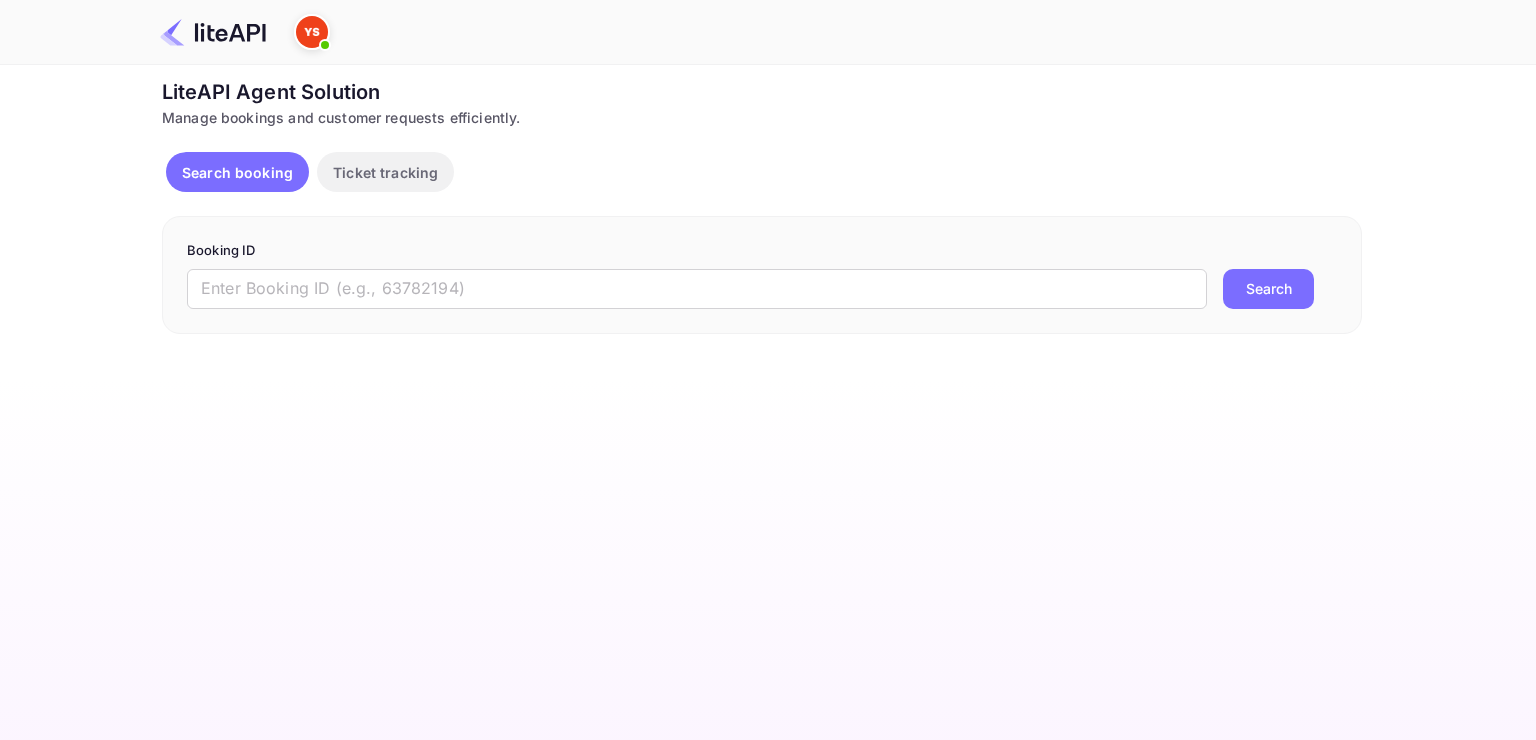 scroll, scrollTop: 0, scrollLeft: 0, axis: both 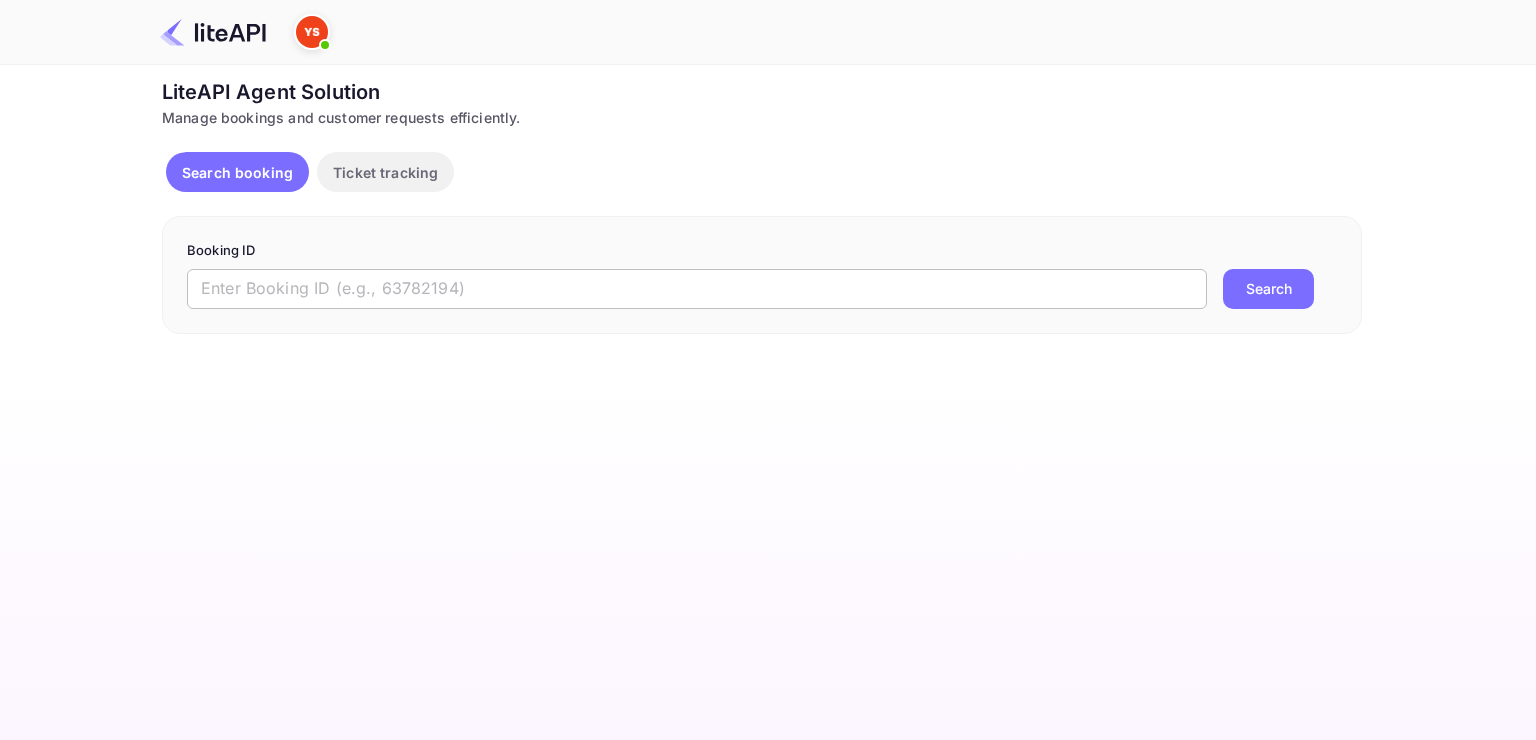 click at bounding box center (697, 289) 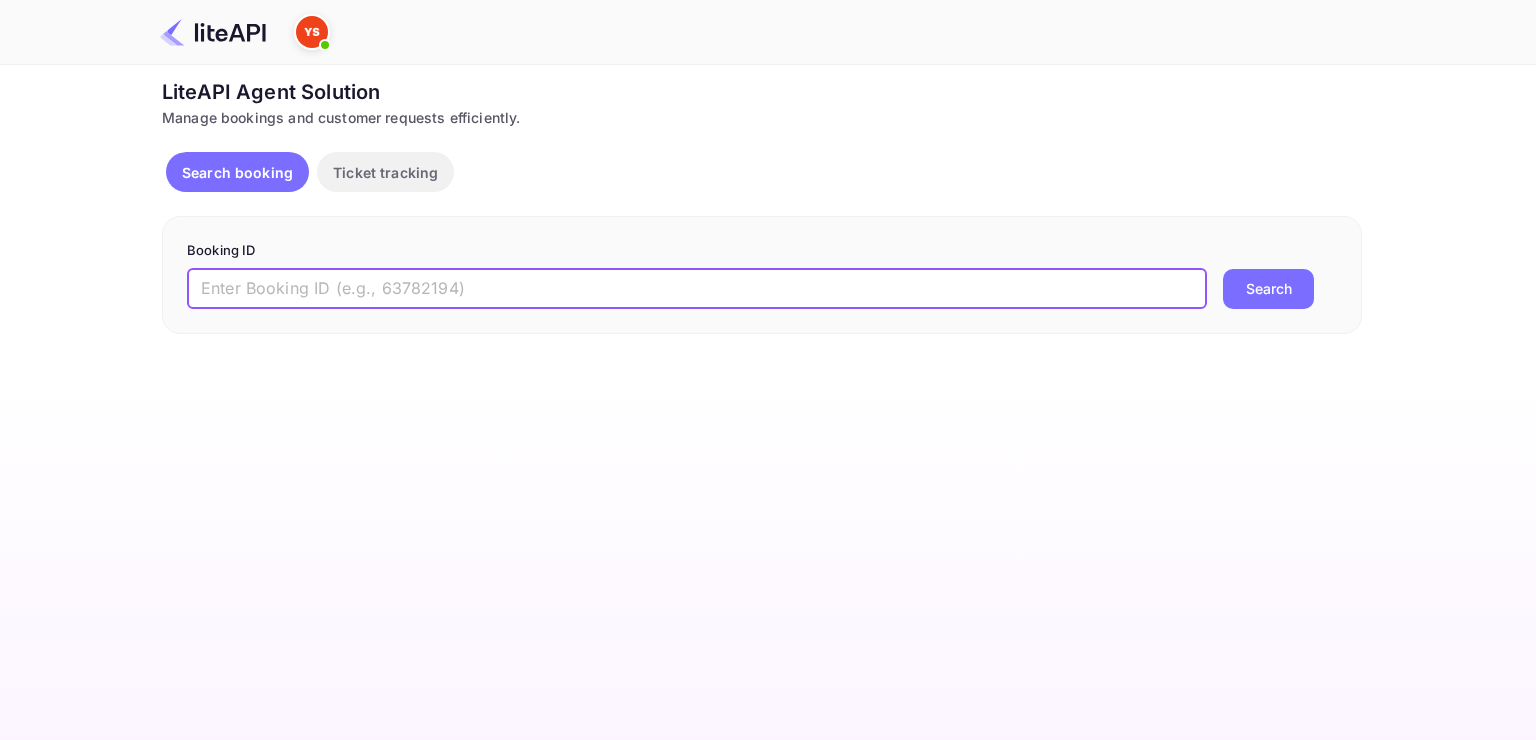 paste on "8512048" 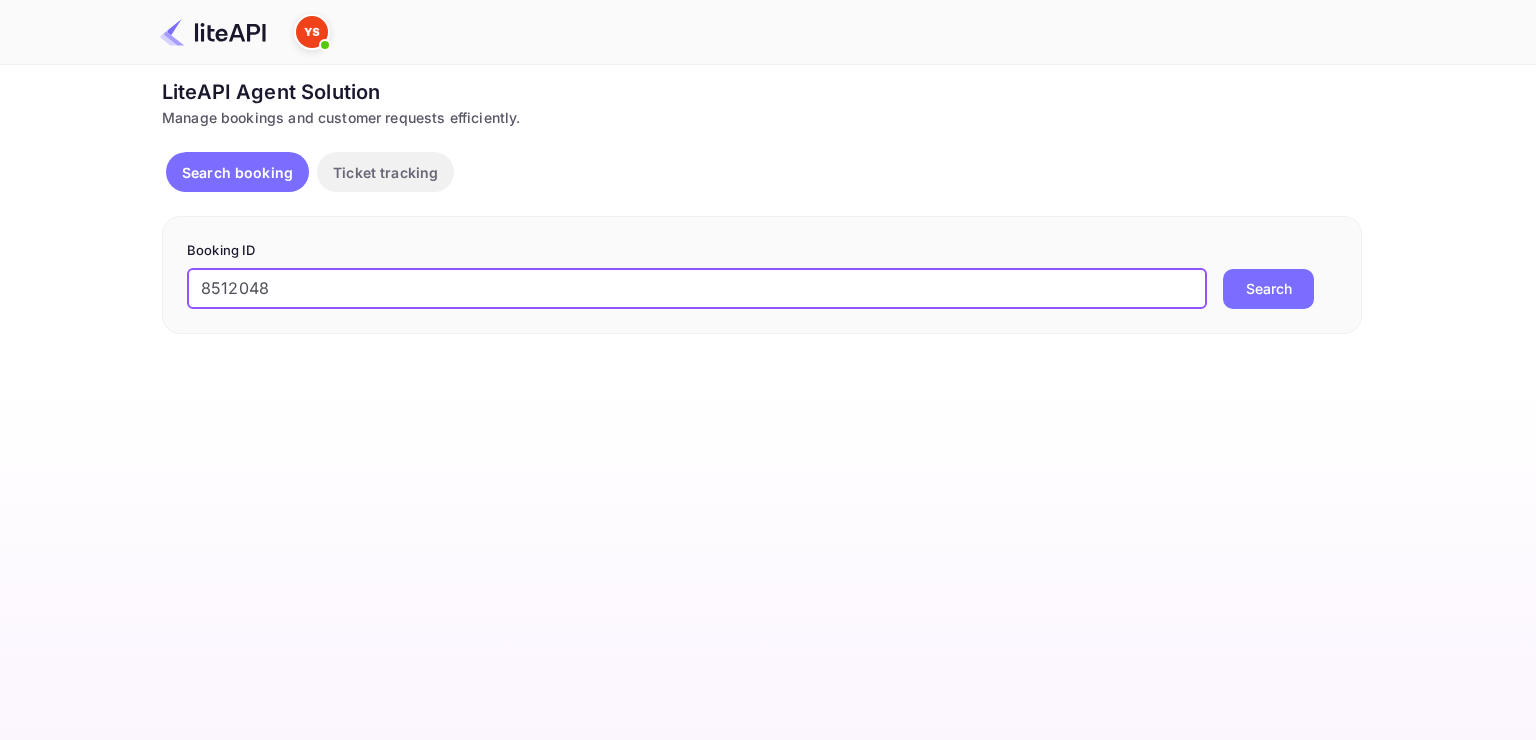 type on "8512048" 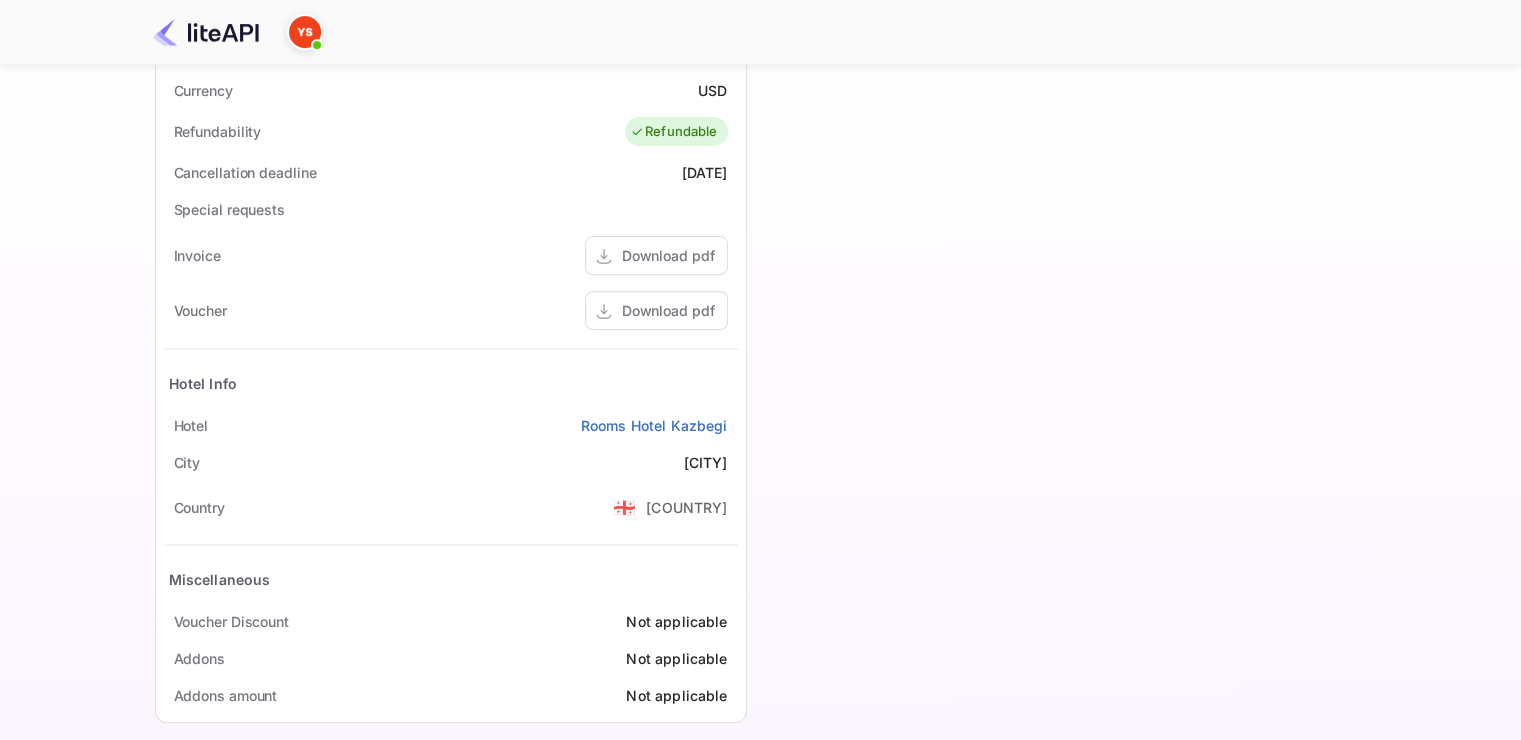 scroll, scrollTop: 713, scrollLeft: 0, axis: vertical 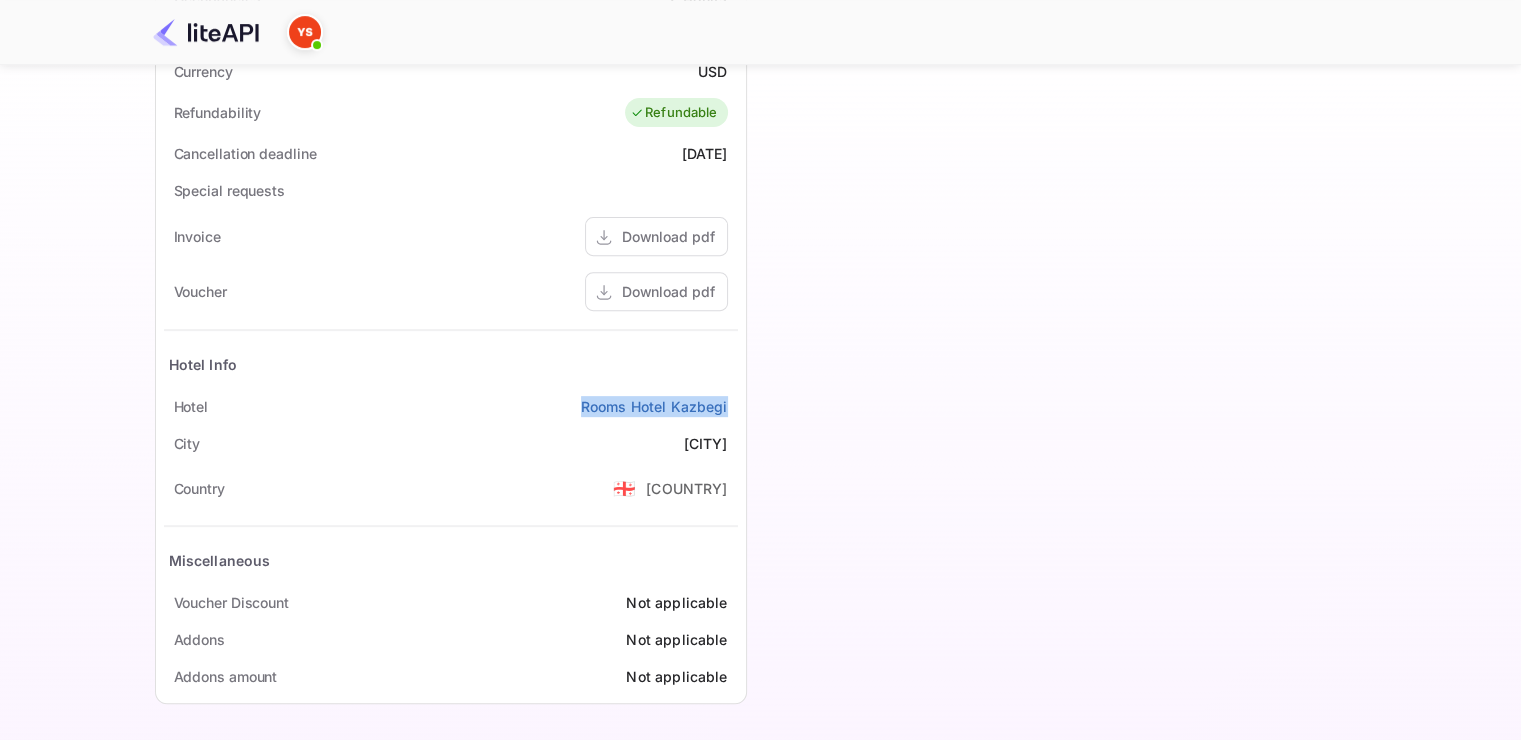 drag, startPoint x: 560, startPoint y: 396, endPoint x: 737, endPoint y: 391, distance: 177.0706 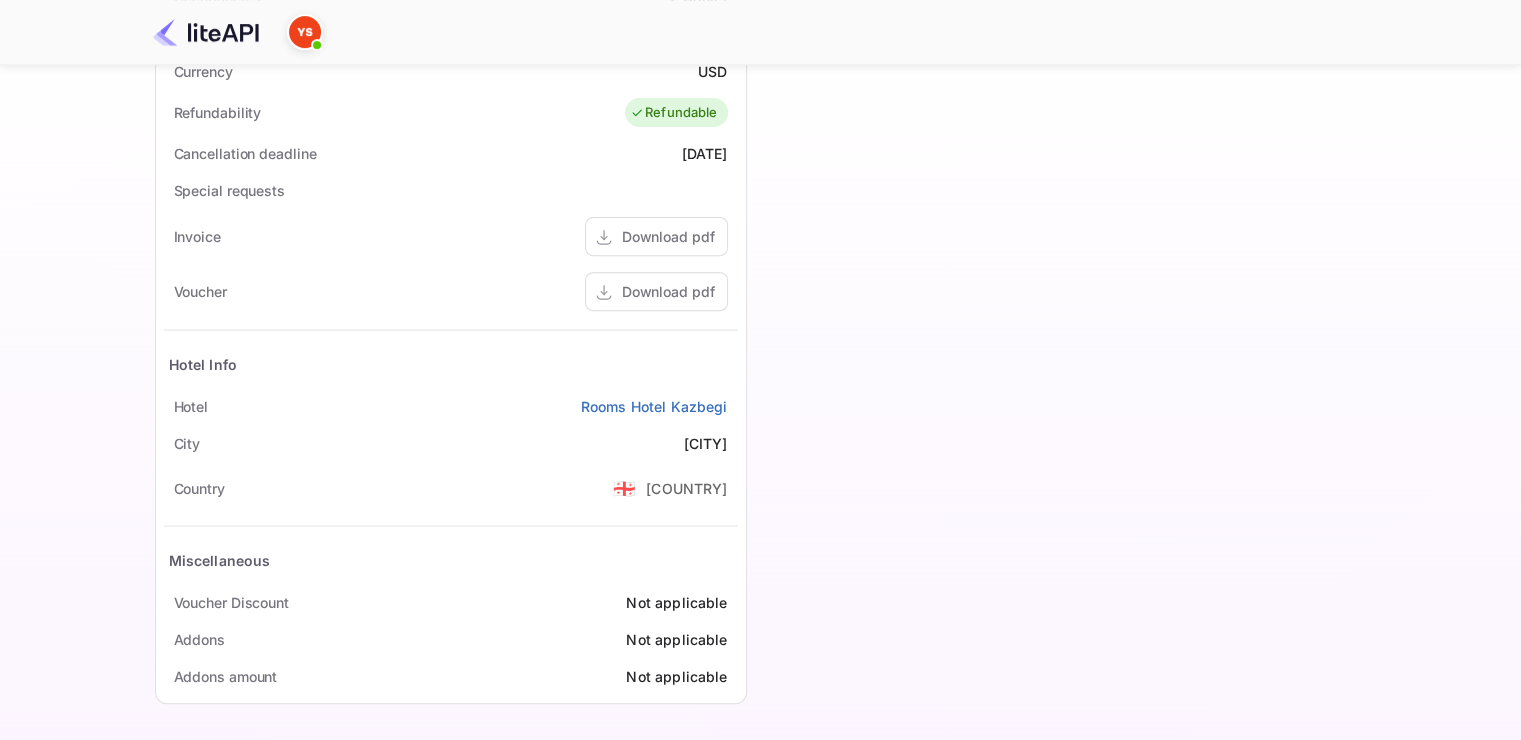 click on "Timeline Booking confirmed Booking ID:   r7N0DGNK2 Prebook ID:   KBHbS7Lix [DATE] [TIME] Message log Refresh No tickets have been created for this booking. Once a ticket is created, it will appear here for easy tracking and management." at bounding box center (1051, 63) 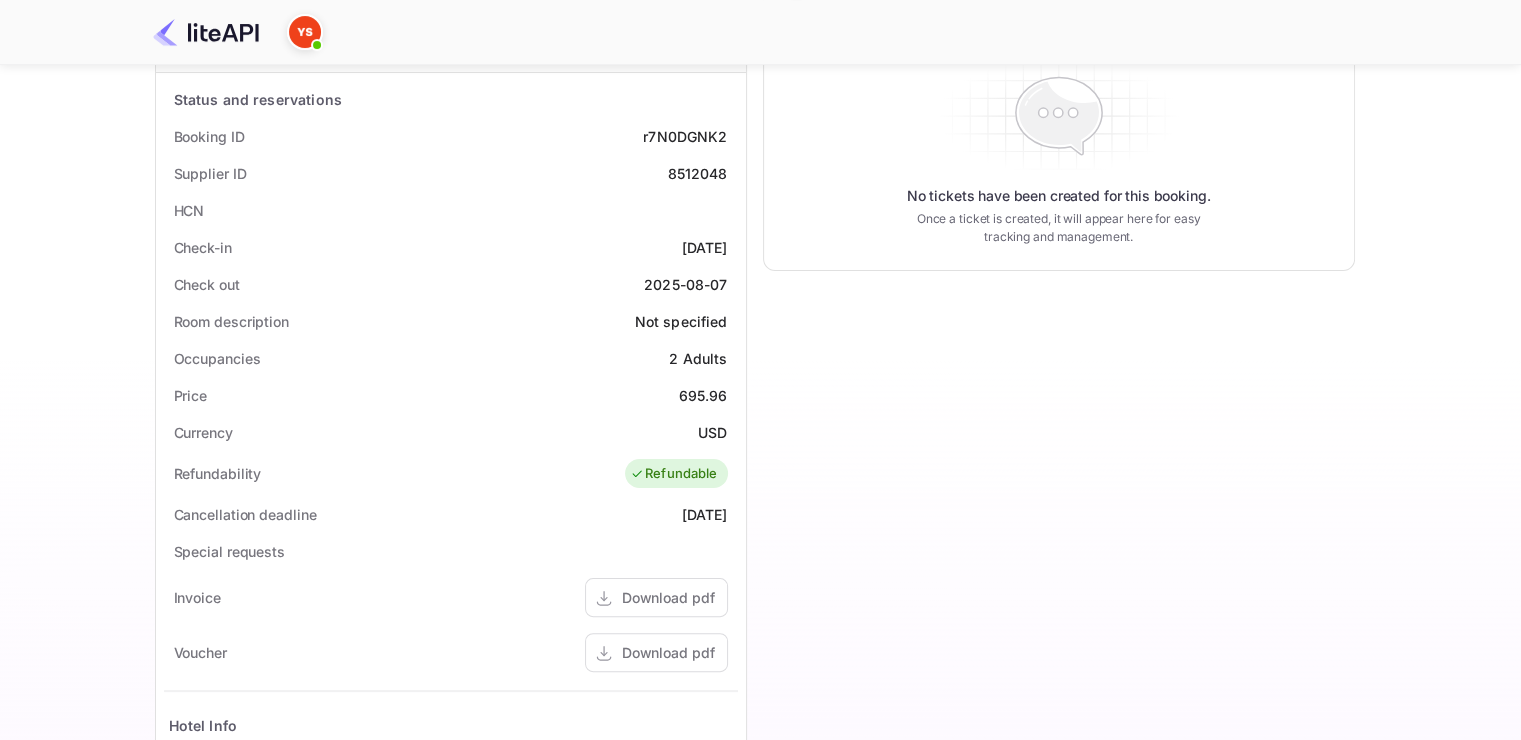 scroll, scrollTop: 513, scrollLeft: 0, axis: vertical 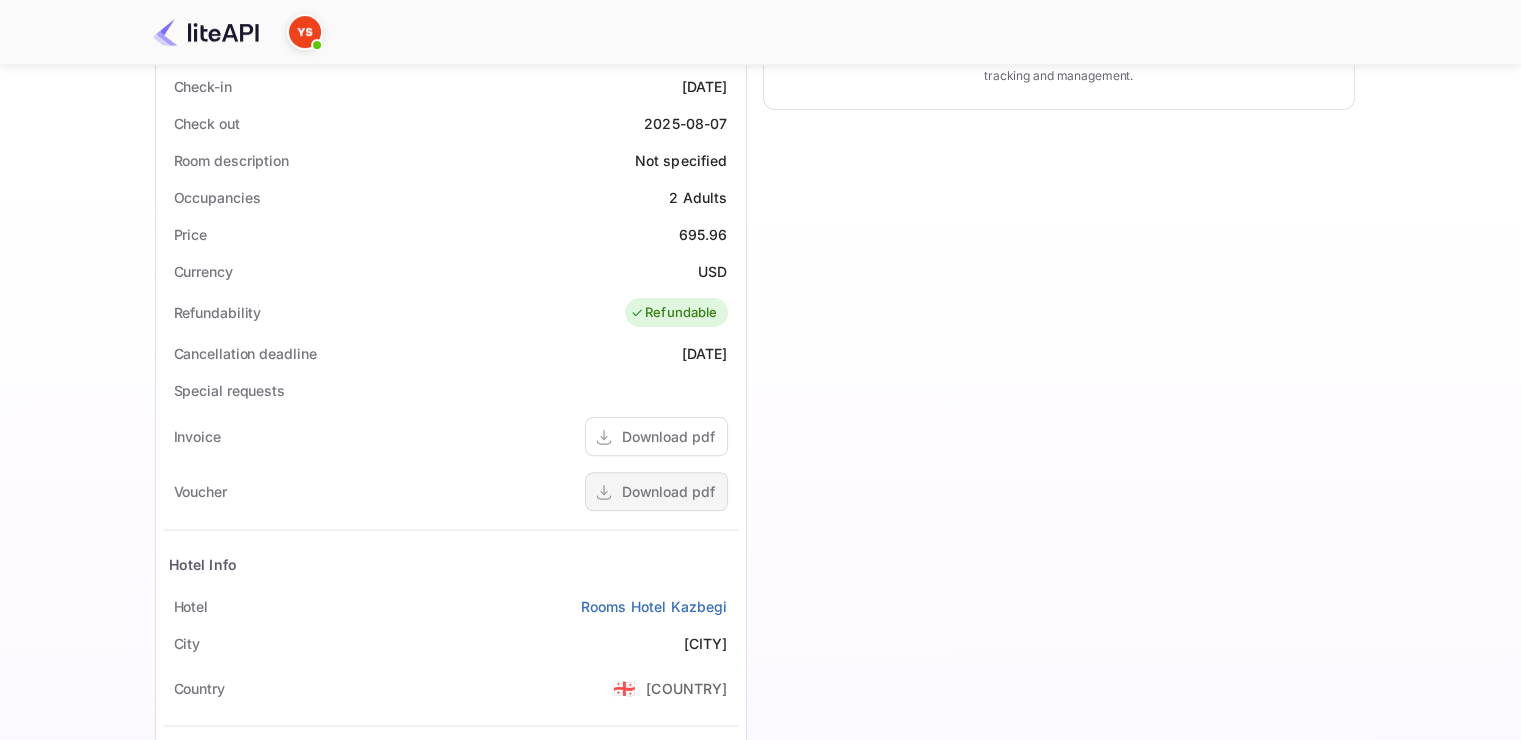 click on "Download pdf" at bounding box center [668, 491] 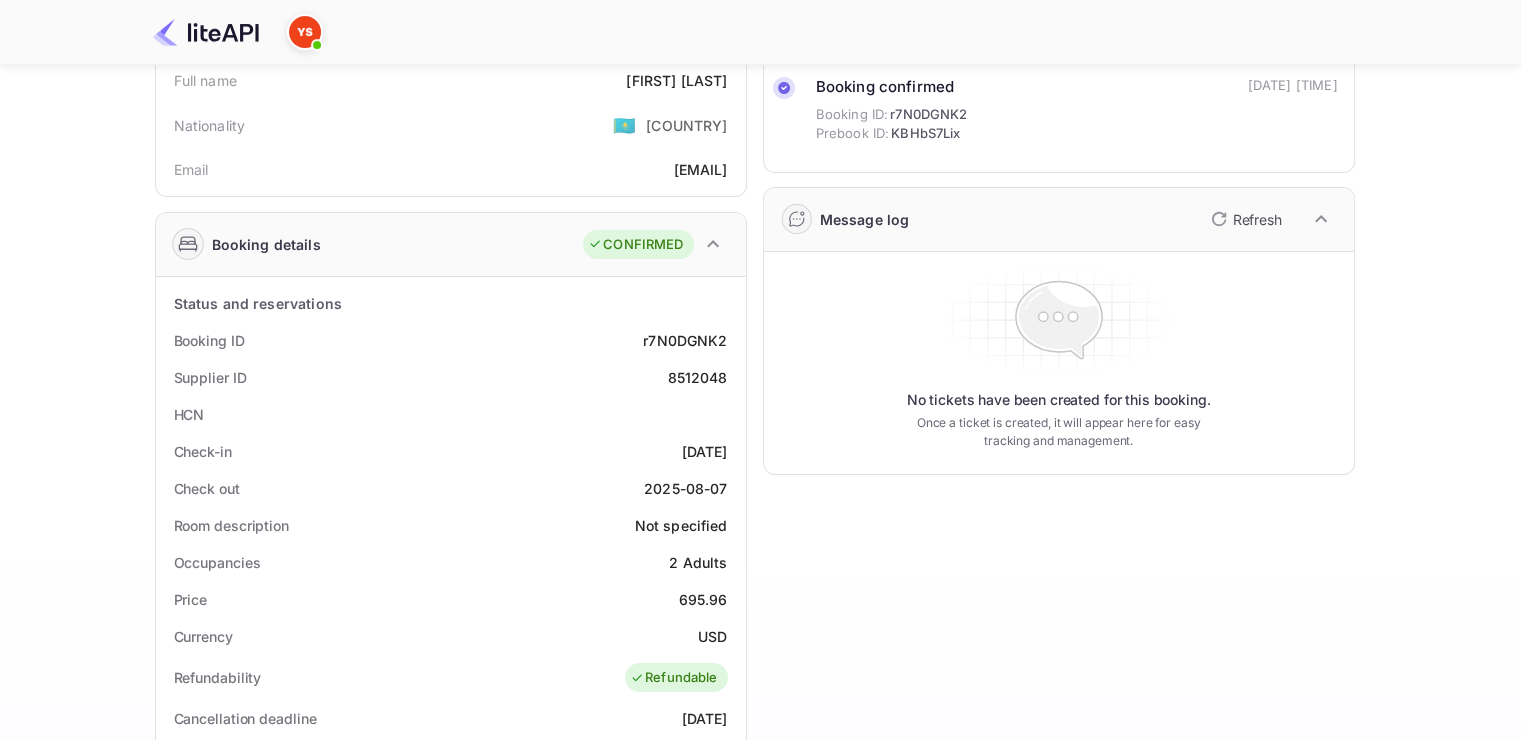 scroll, scrollTop: 113, scrollLeft: 0, axis: vertical 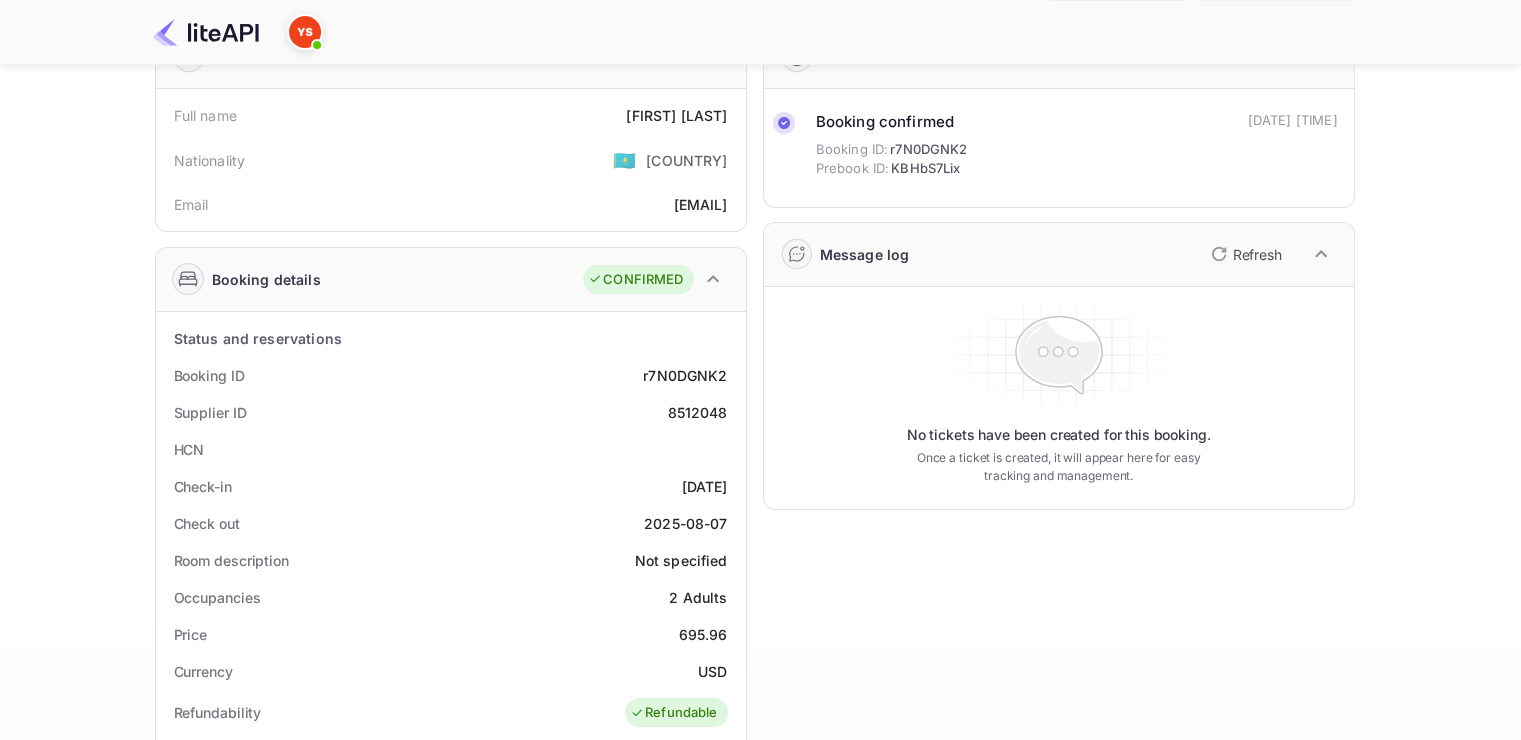 drag, startPoint x: 616, startPoint y: 112, endPoint x: 728, endPoint y: 113, distance: 112.00446 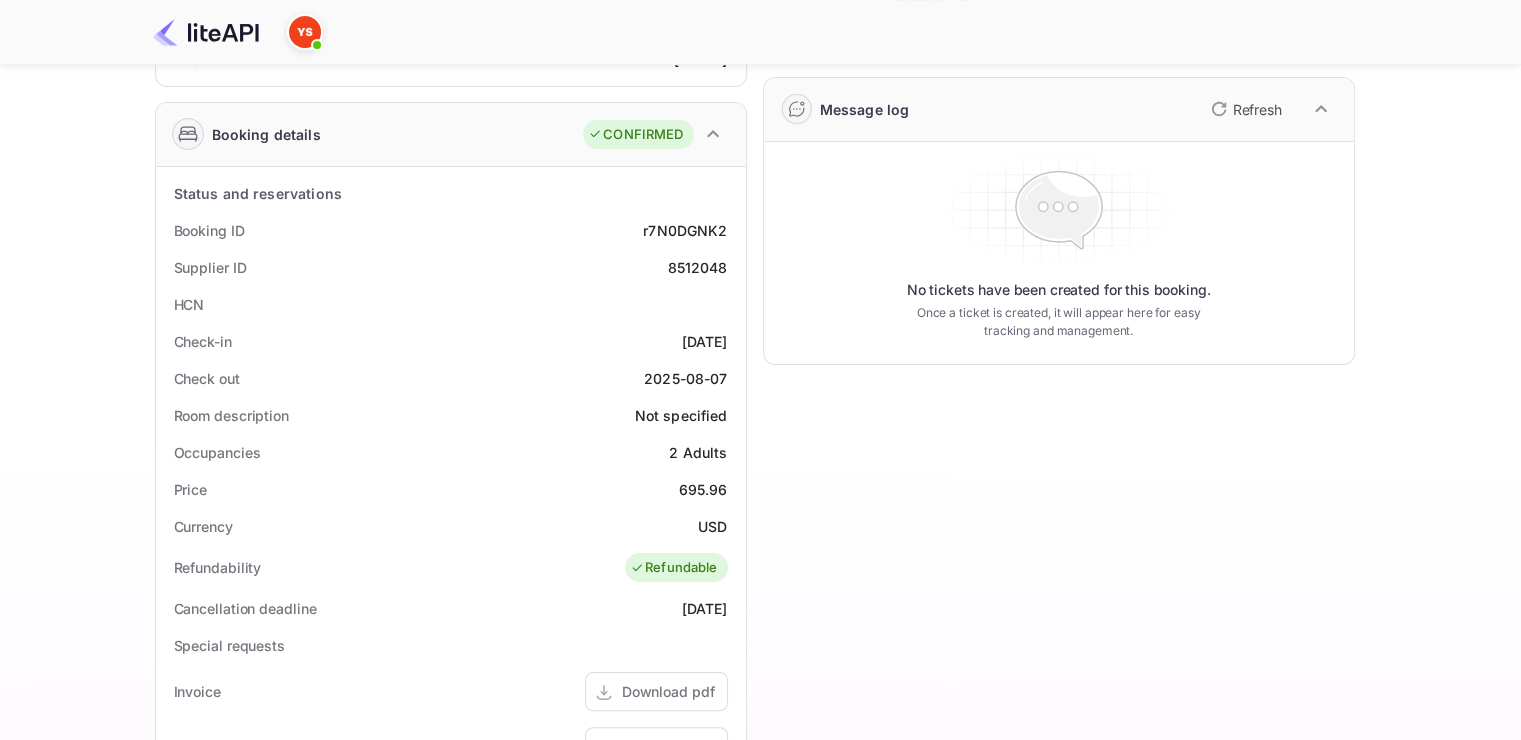 scroll, scrollTop: 313, scrollLeft: 0, axis: vertical 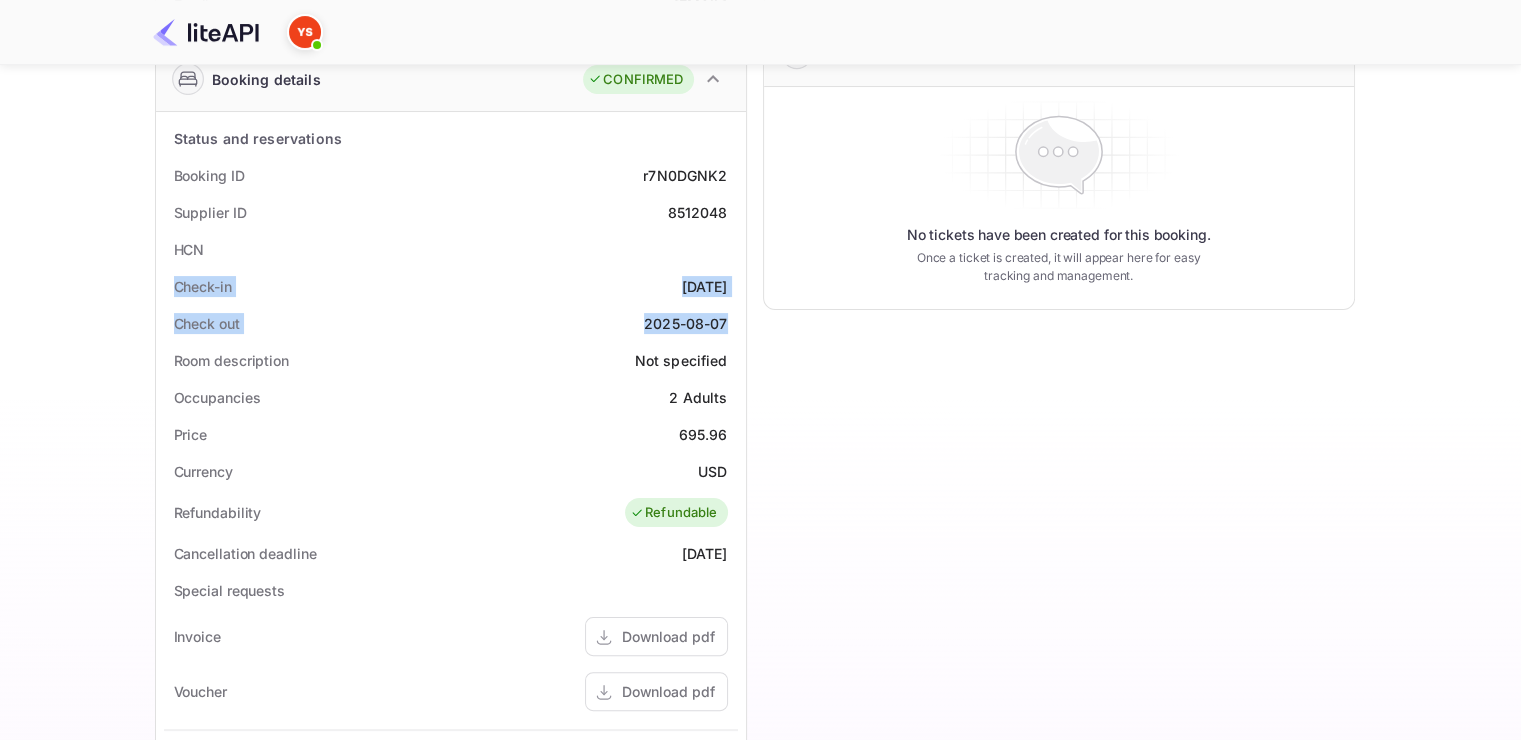 drag, startPoint x: 165, startPoint y: 277, endPoint x: 737, endPoint y: 310, distance: 572.9511 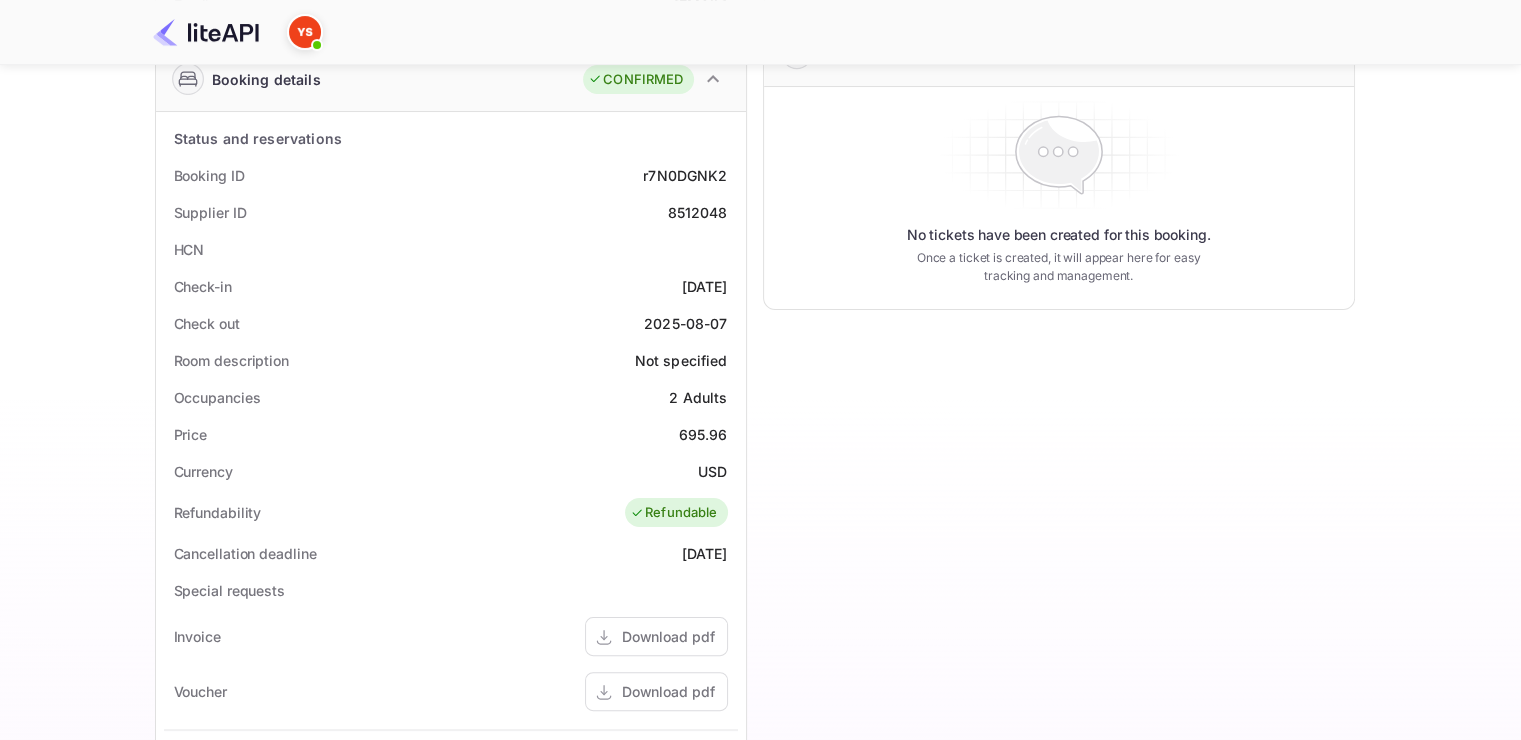 click on "r7N0DGNK2" at bounding box center (685, 175) 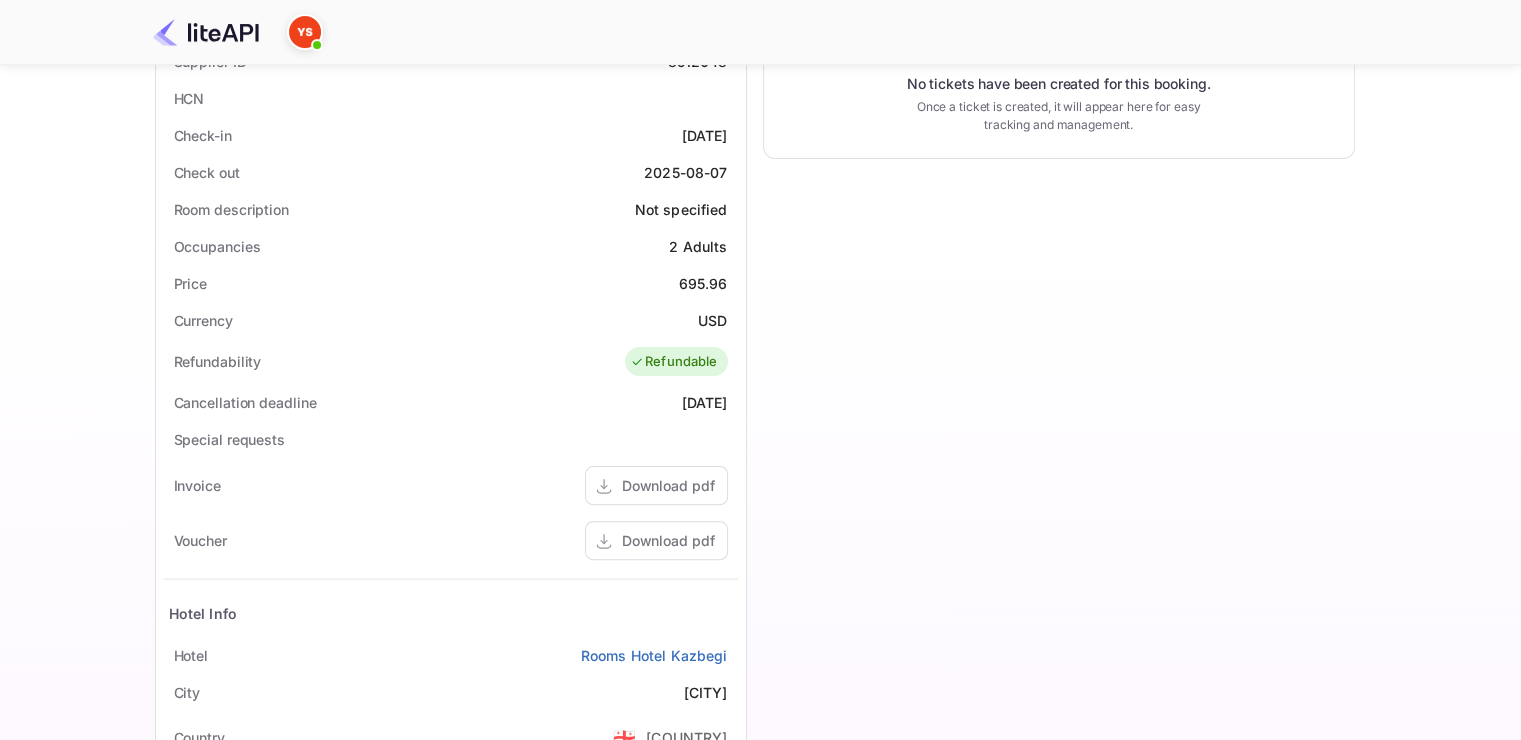 scroll, scrollTop: 313, scrollLeft: 0, axis: vertical 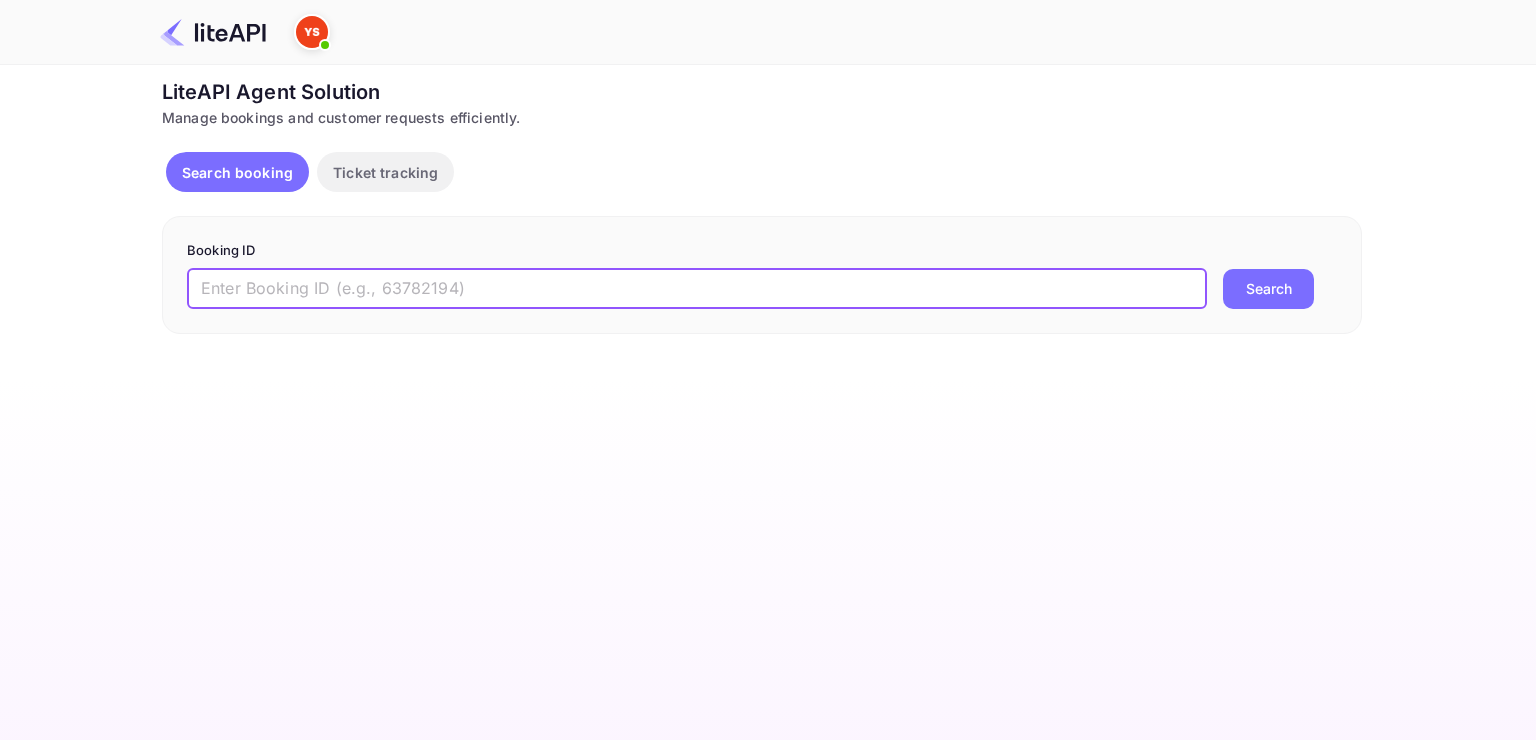 click at bounding box center [697, 289] 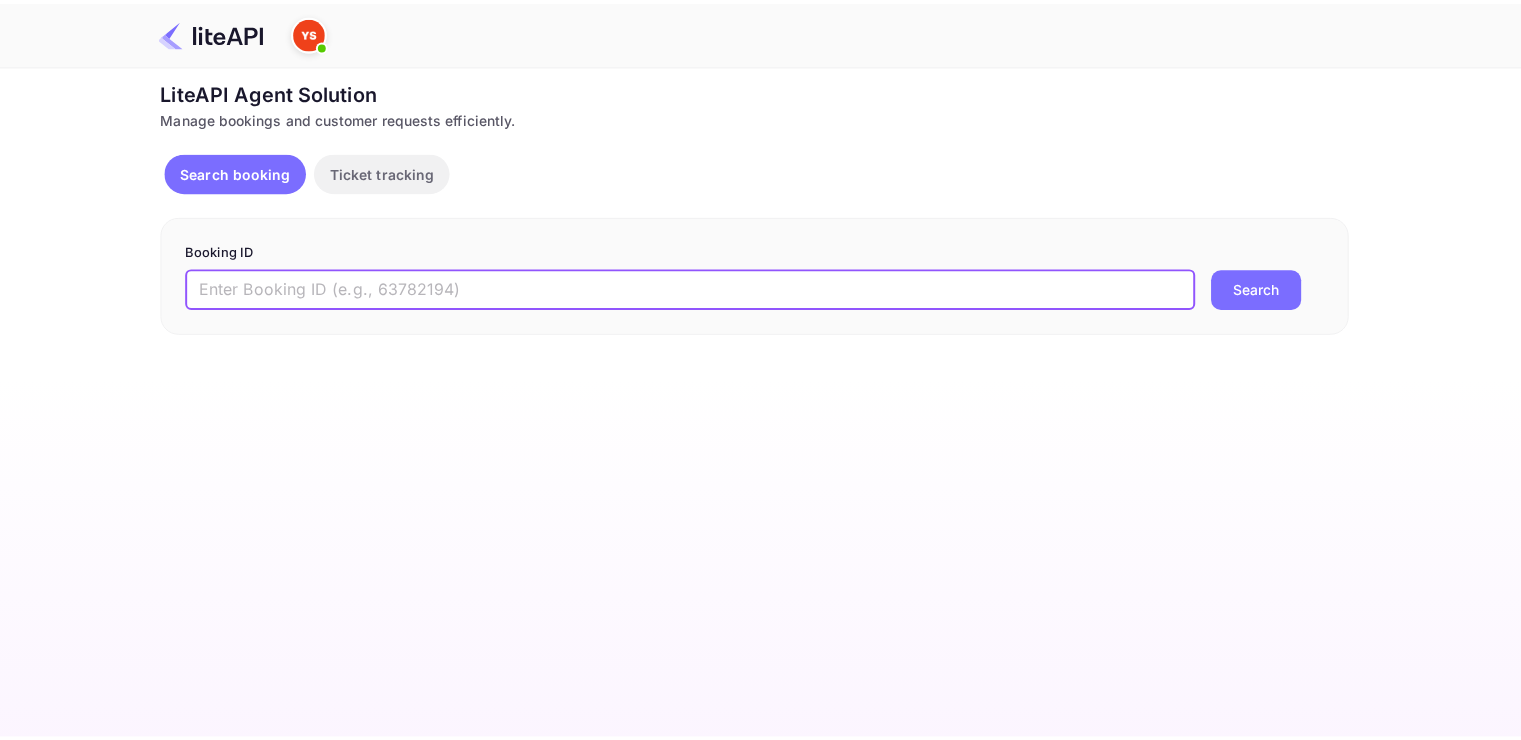 scroll, scrollTop: 0, scrollLeft: 0, axis: both 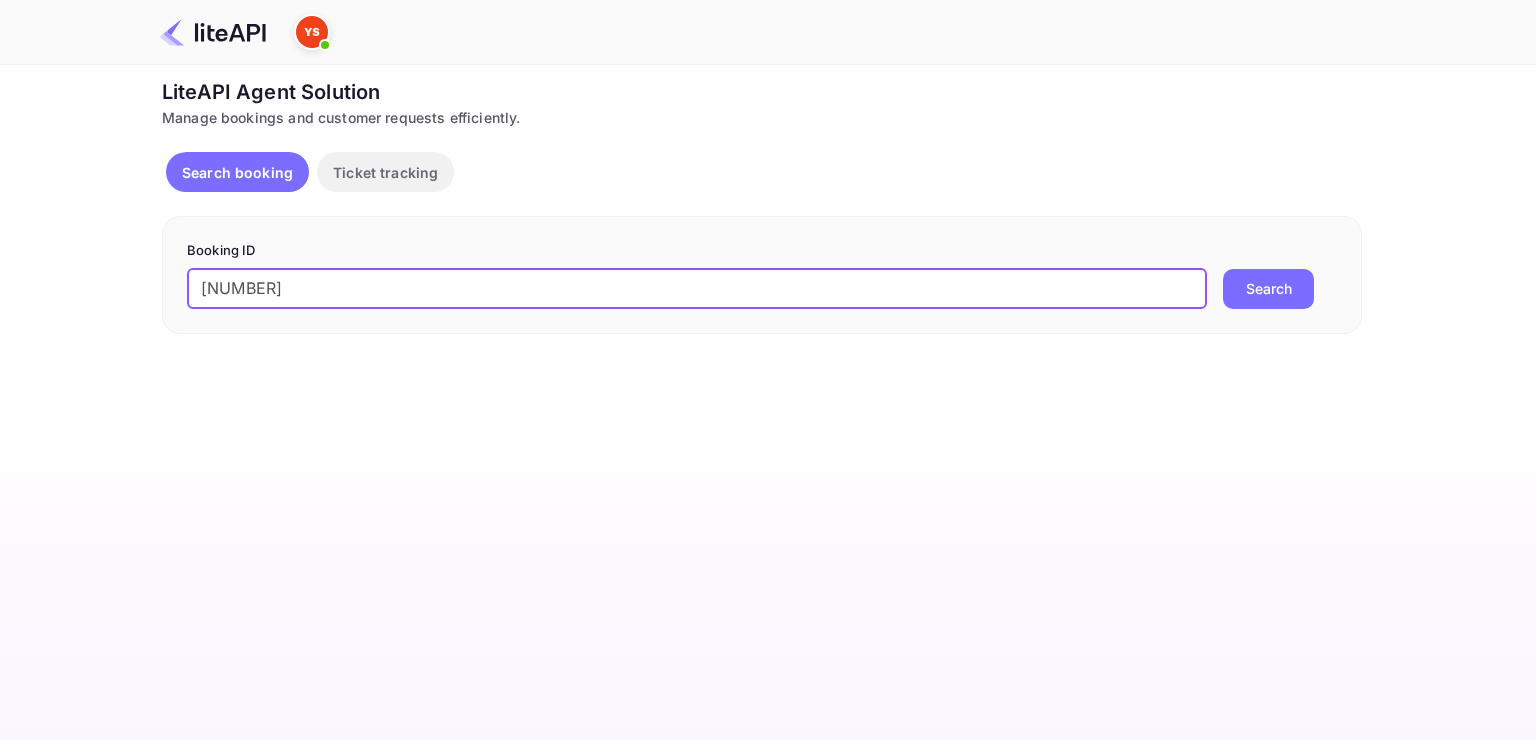 type on "[NUMBER]" 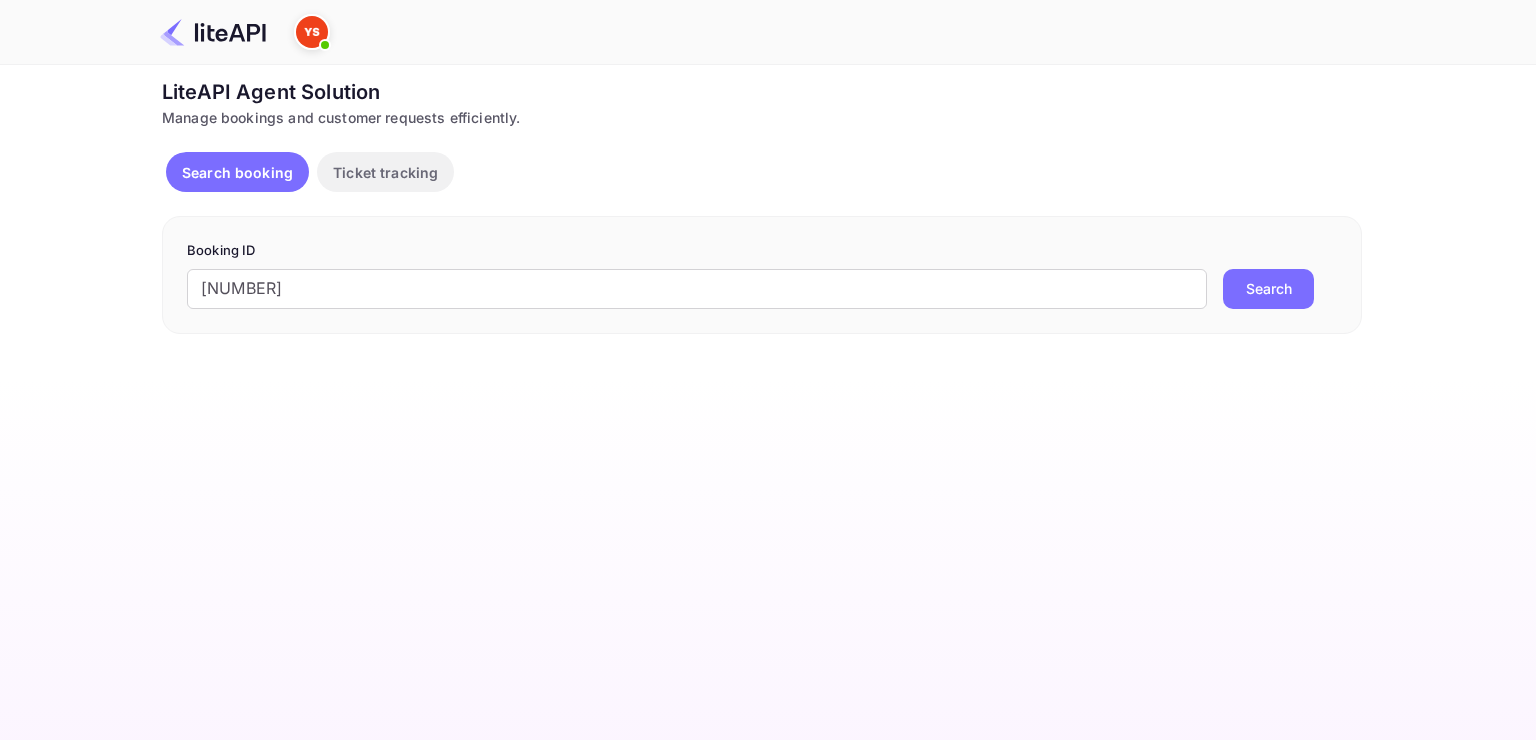 click on "Search" at bounding box center (1268, 289) 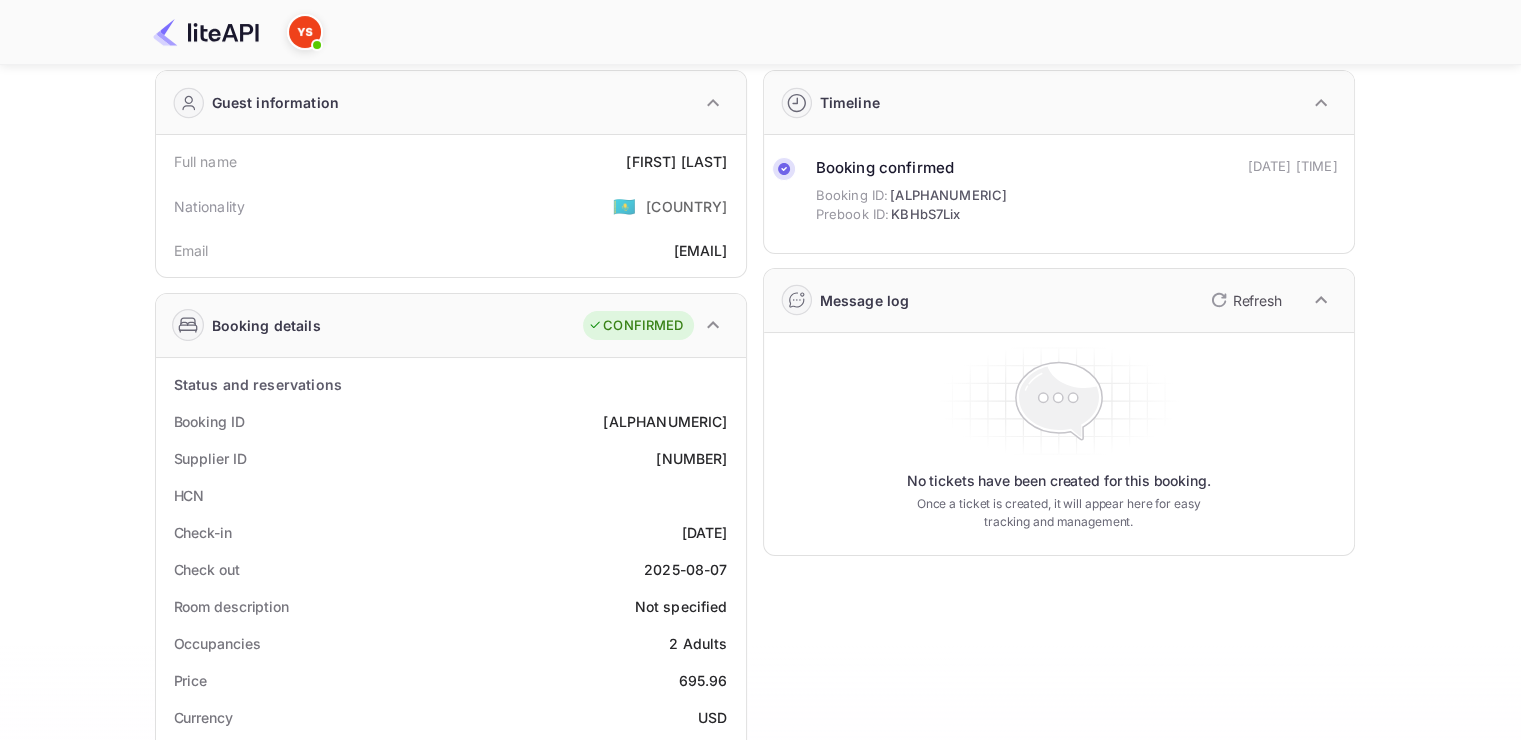 scroll, scrollTop: 100, scrollLeft: 0, axis: vertical 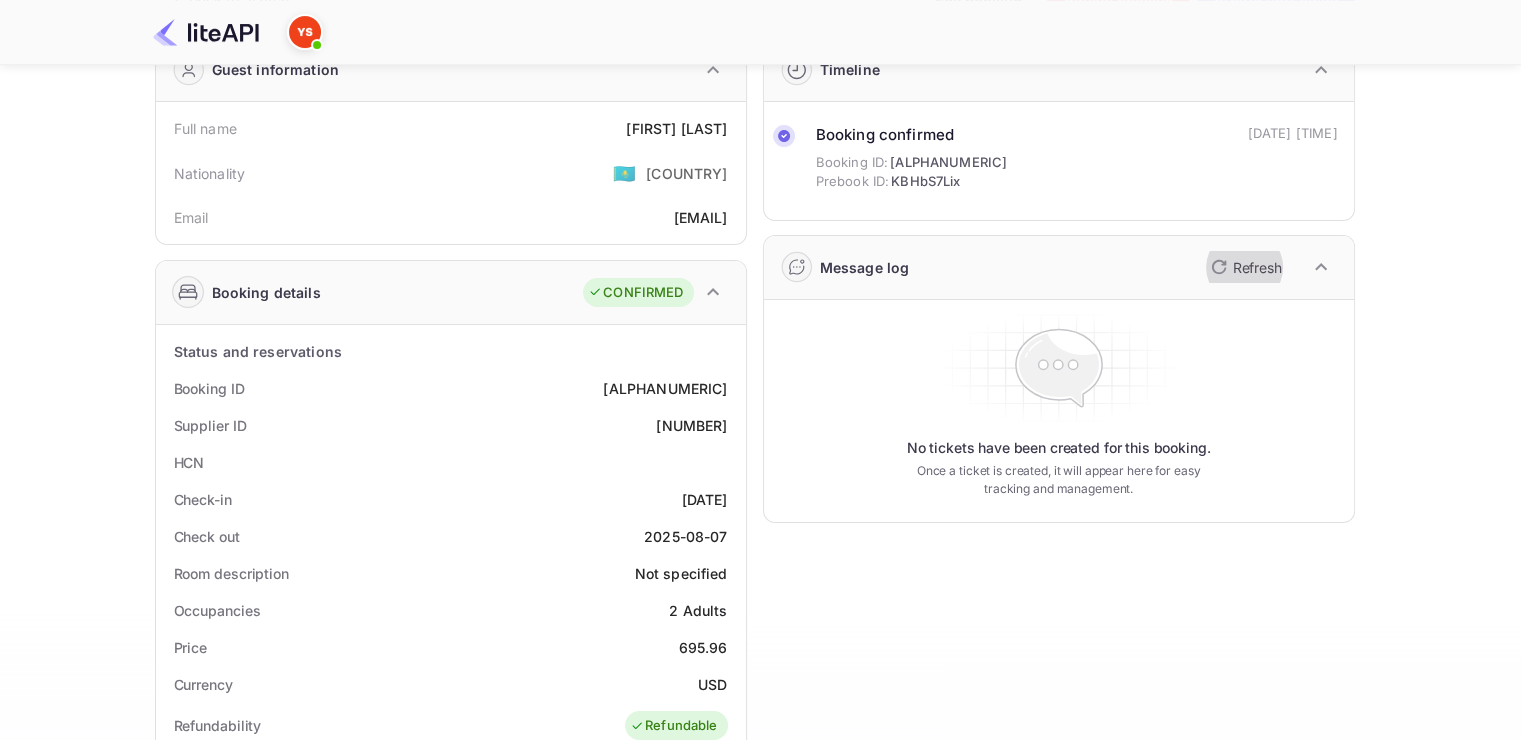 click on "Refresh" at bounding box center (1257, 267) 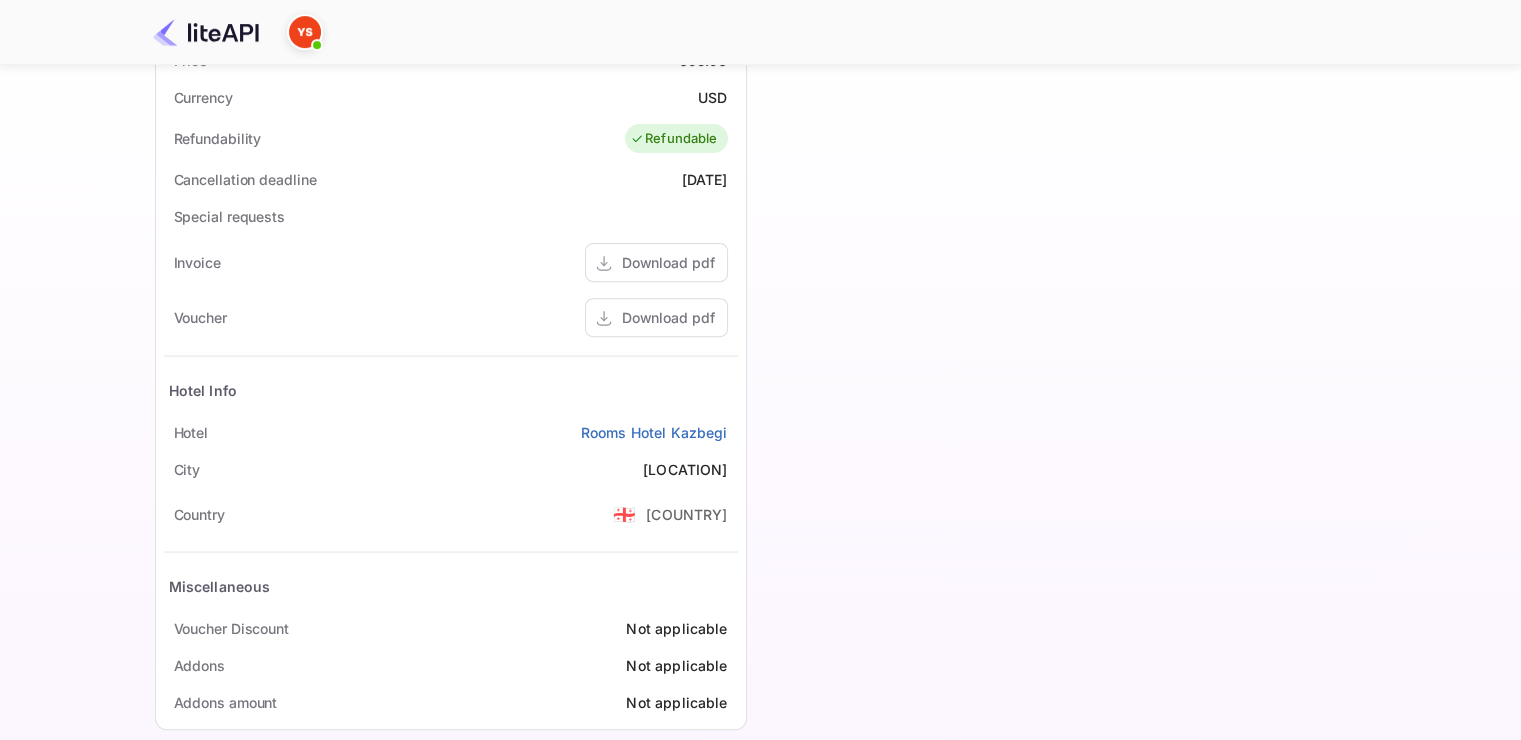 scroll, scrollTop: 700, scrollLeft: 0, axis: vertical 